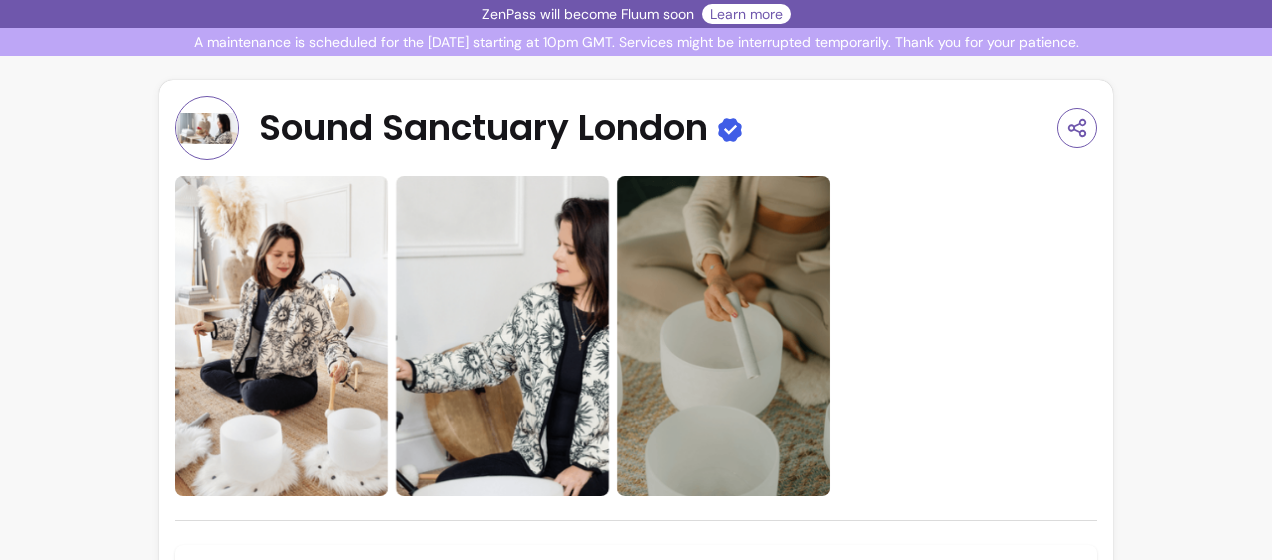 scroll, scrollTop: 0, scrollLeft: 0, axis: both 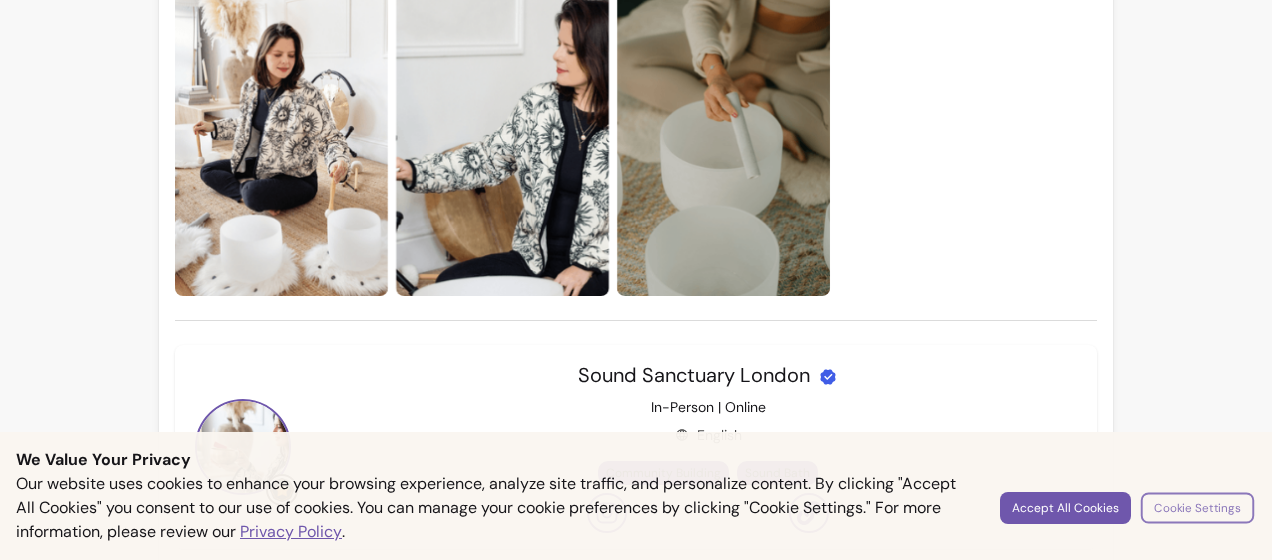 click on "Cookie Settings" at bounding box center [1197, 507] 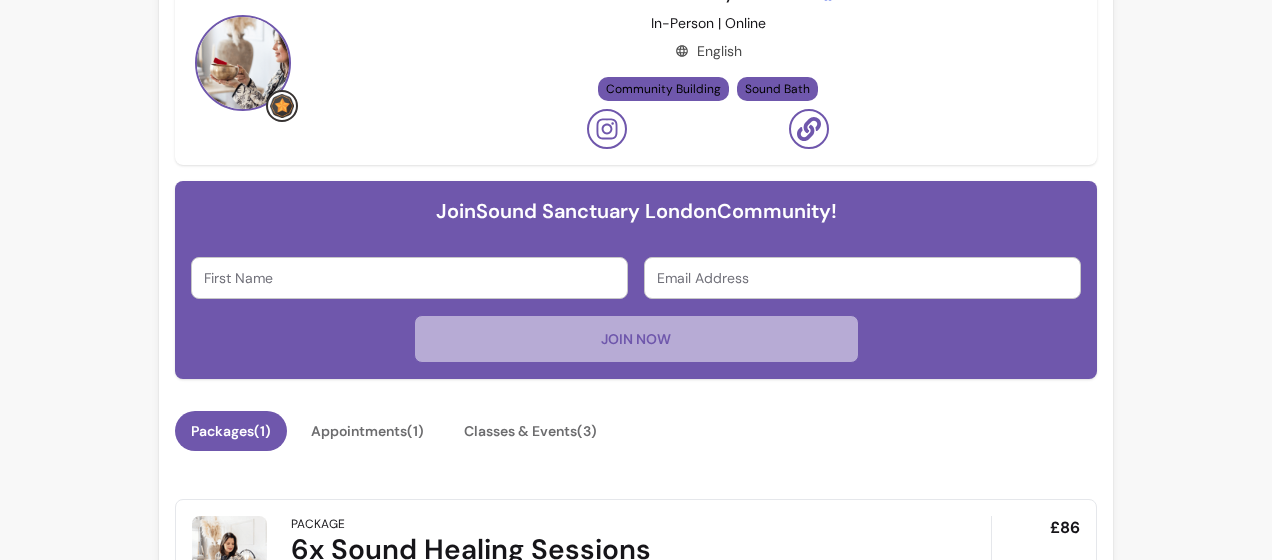 scroll, scrollTop: 700, scrollLeft: 0, axis: vertical 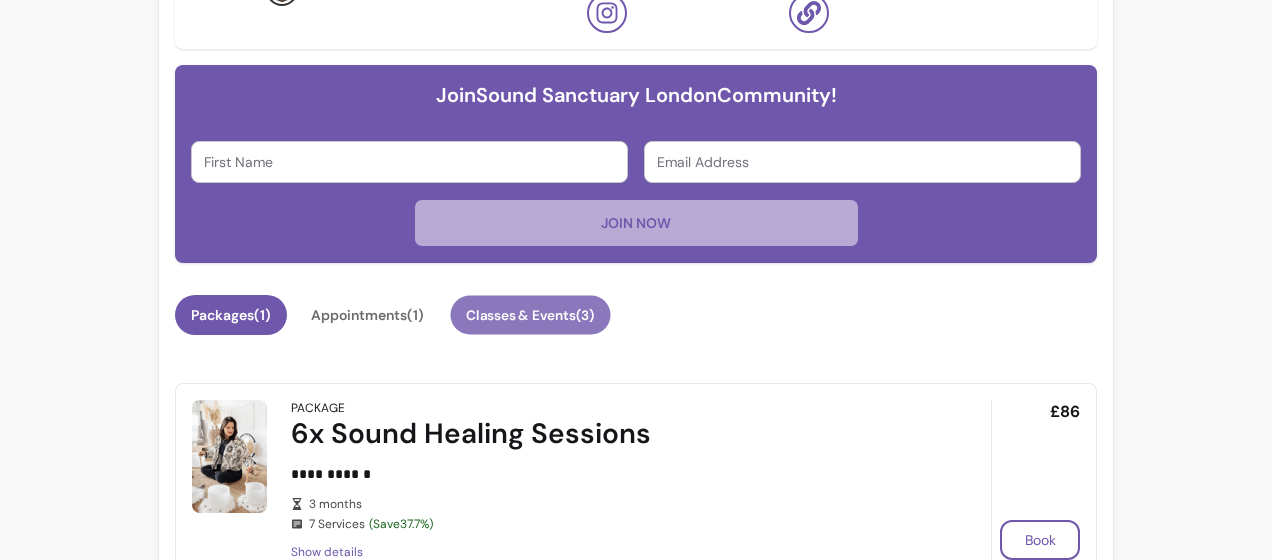 click on "Classes & Events  ( 3 )" at bounding box center (530, 315) 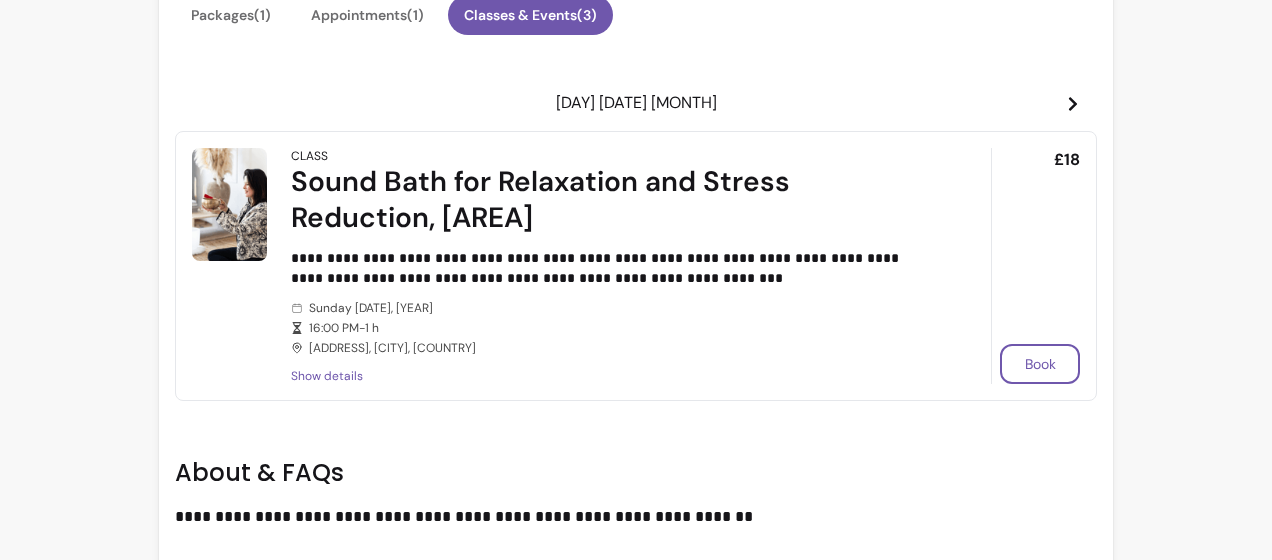 scroll, scrollTop: 900, scrollLeft: 0, axis: vertical 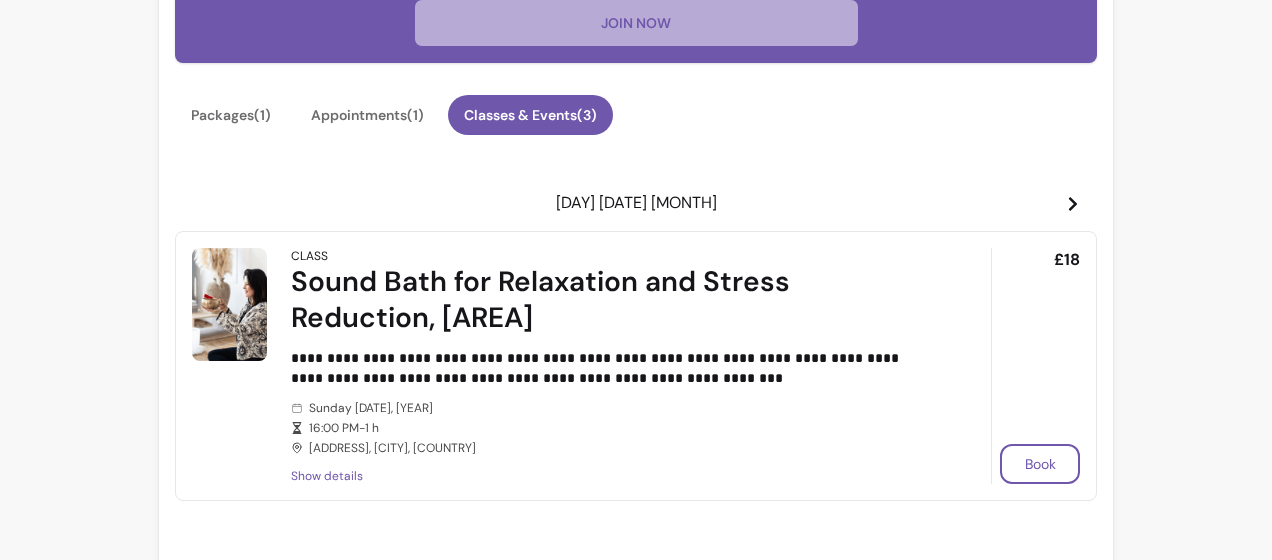 click 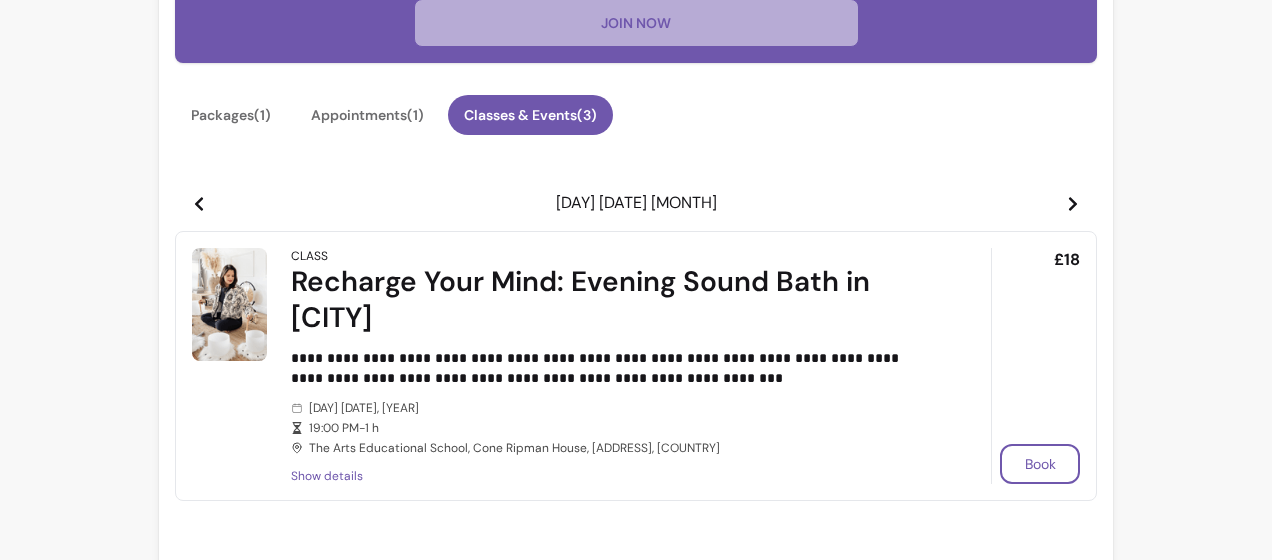 click on "£18" at bounding box center (1067, 260) 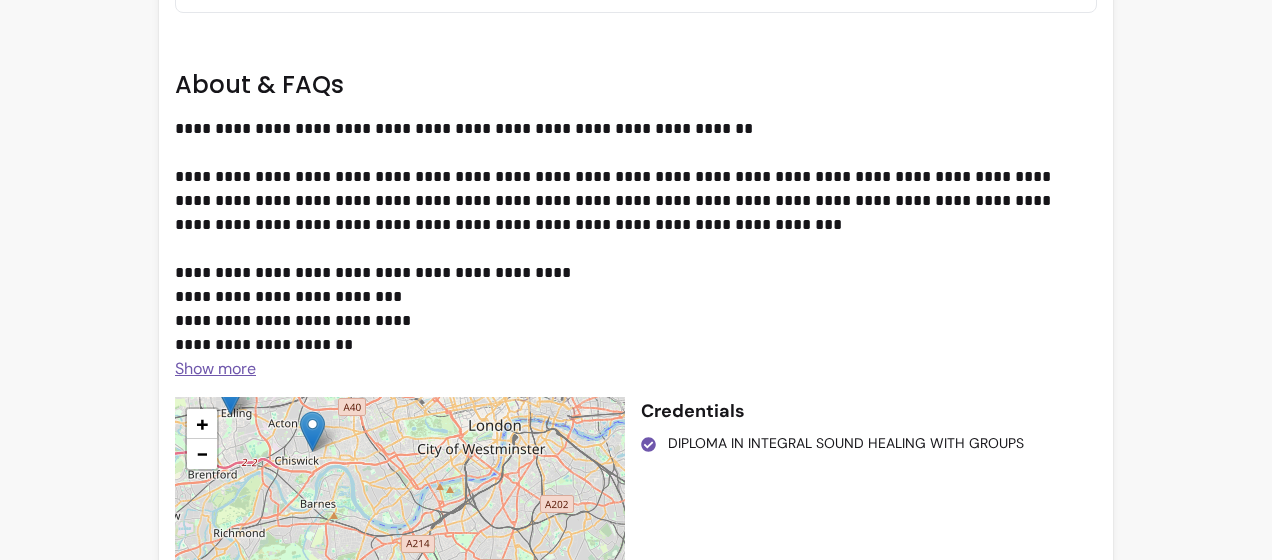 scroll, scrollTop: 1500, scrollLeft: 0, axis: vertical 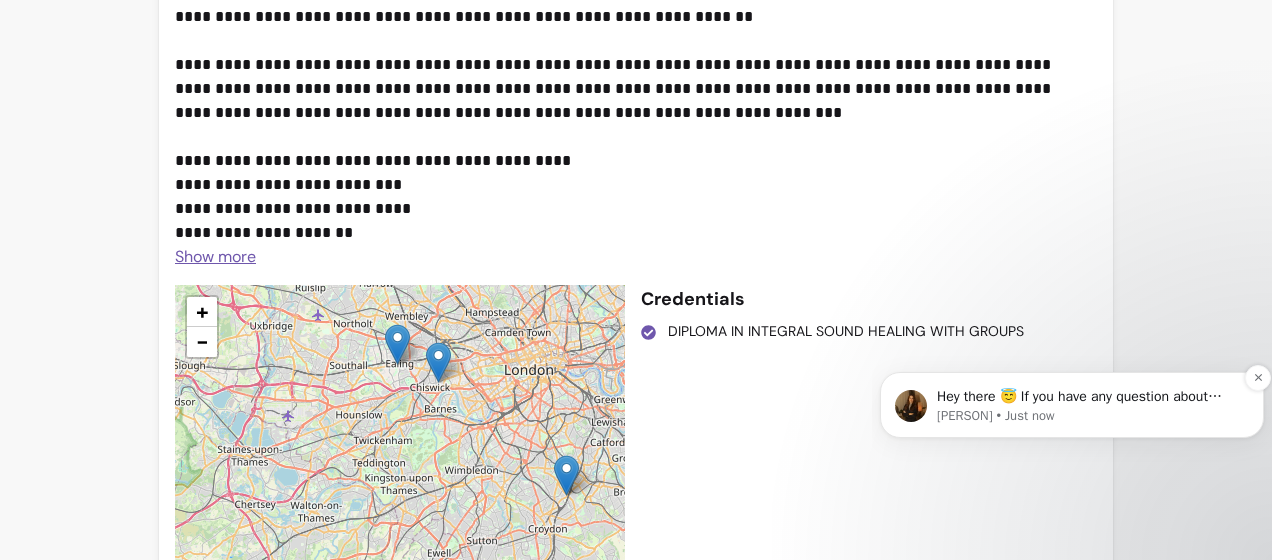 click on "Roberta • Just now" at bounding box center [1088, 416] 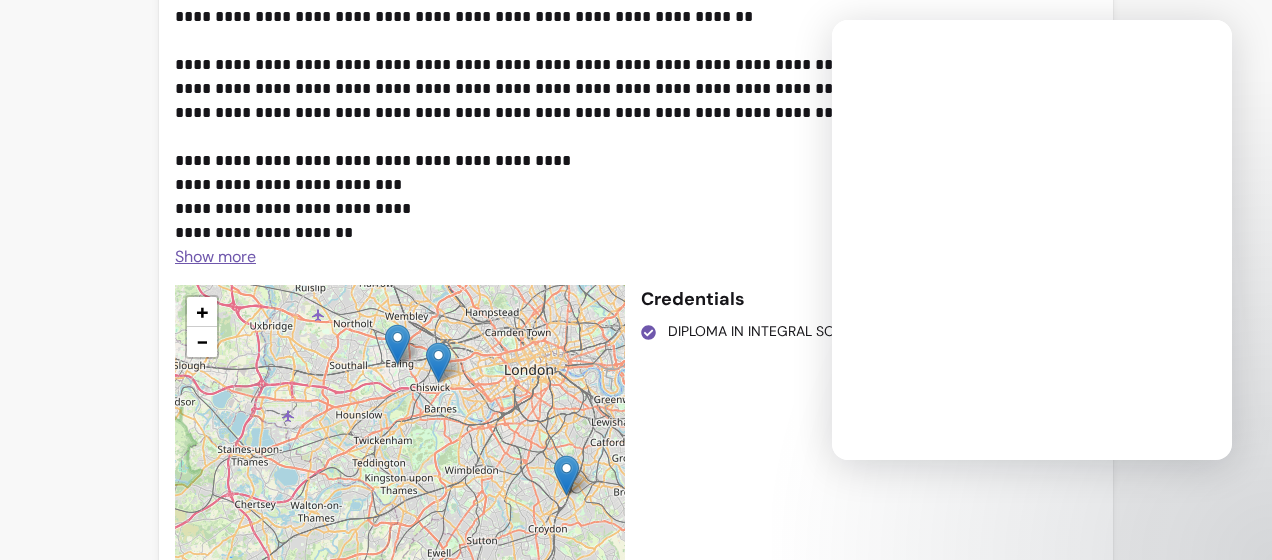 scroll, scrollTop: 0, scrollLeft: 0, axis: both 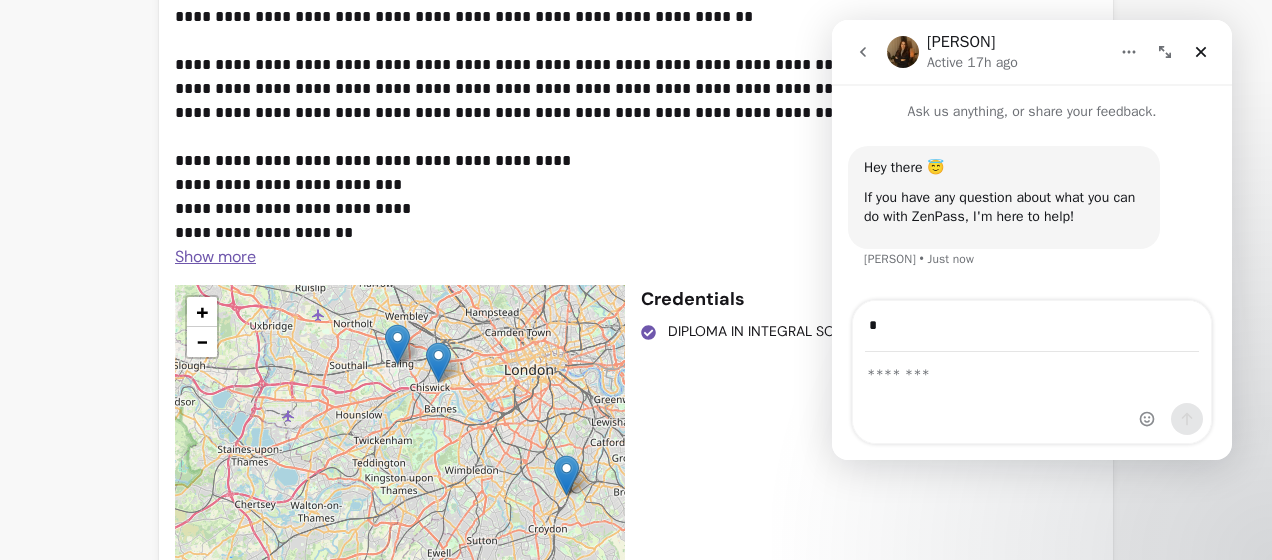 type on "*" 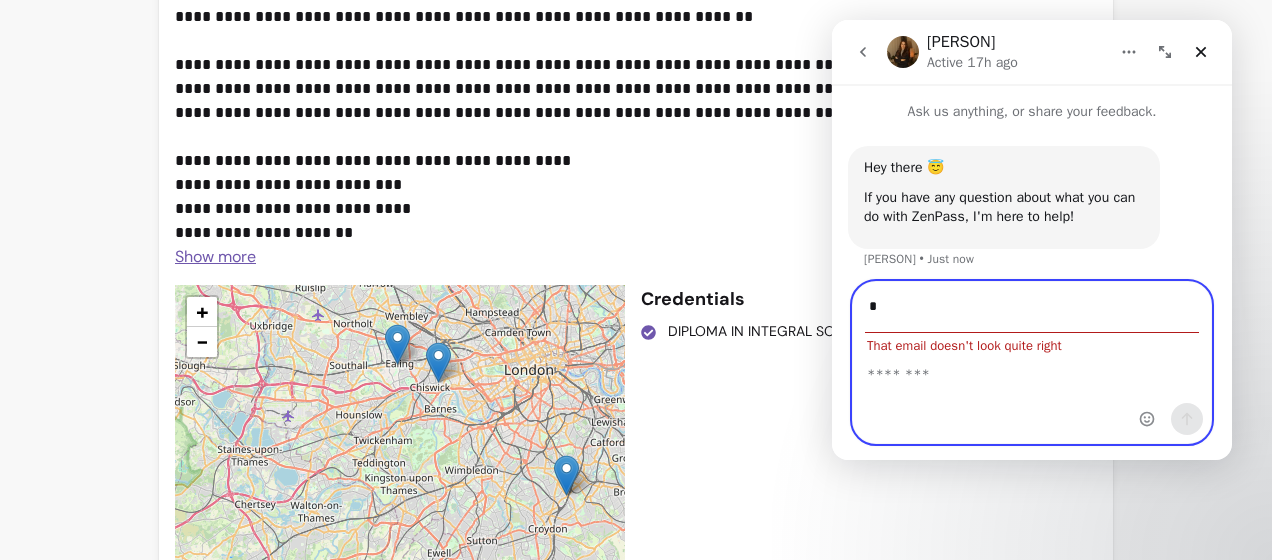 click at bounding box center (1032, 398) 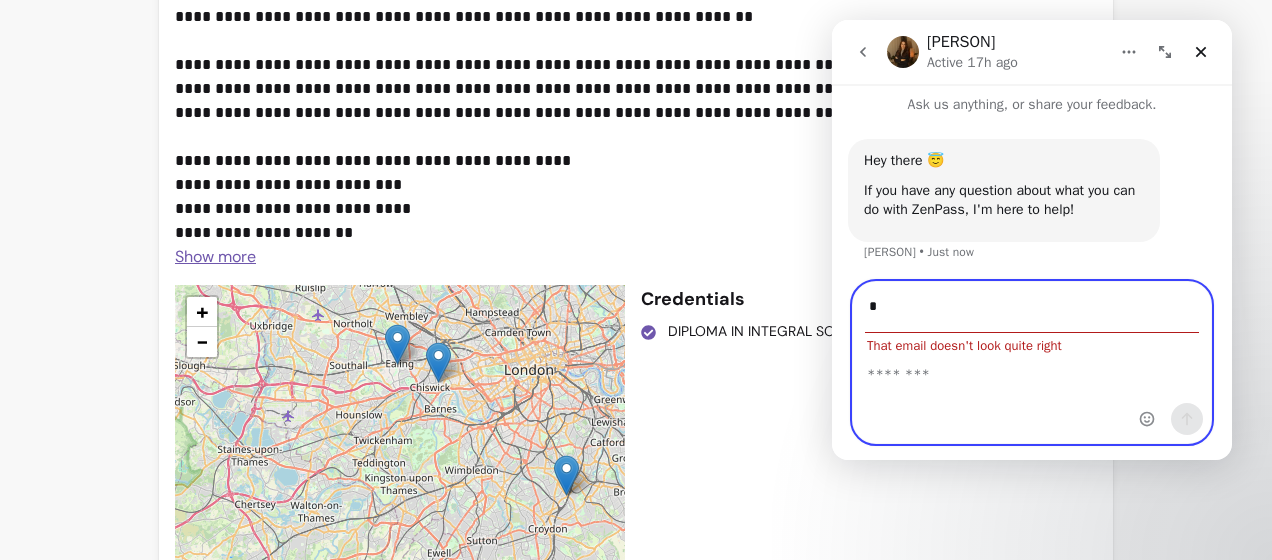 click on "*" at bounding box center [1032, 307] 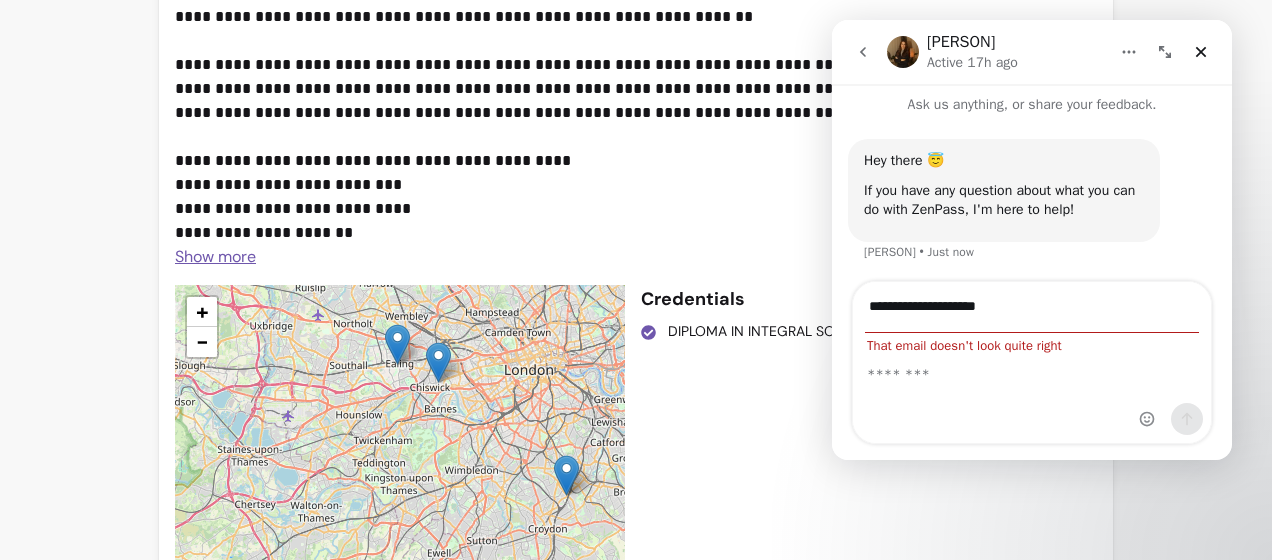type on "[EMAIL]" 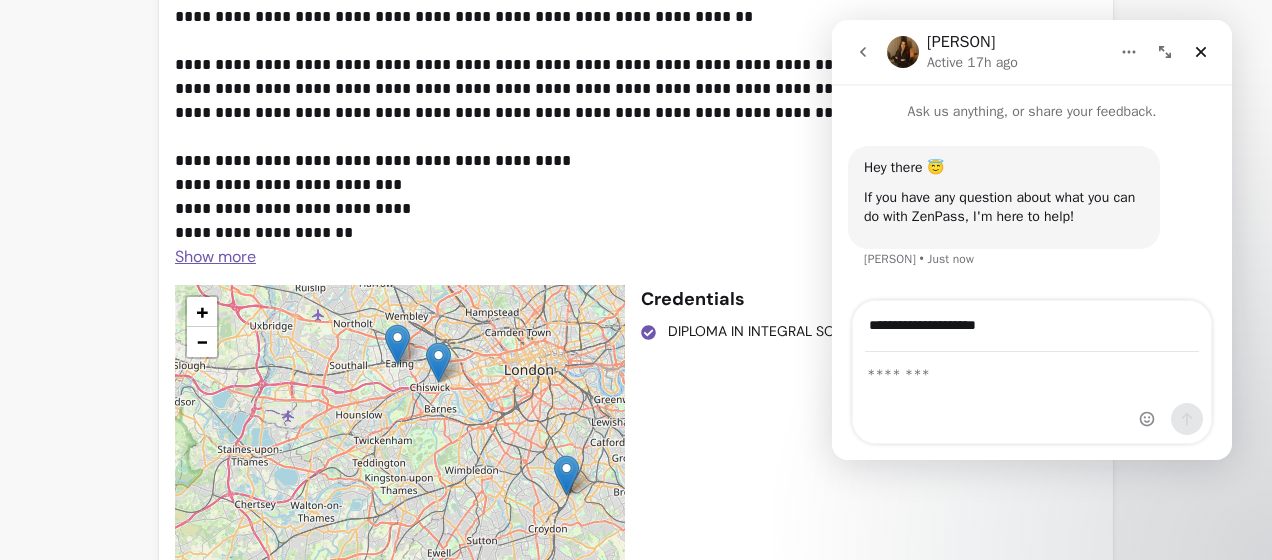 scroll, scrollTop: 0, scrollLeft: 0, axis: both 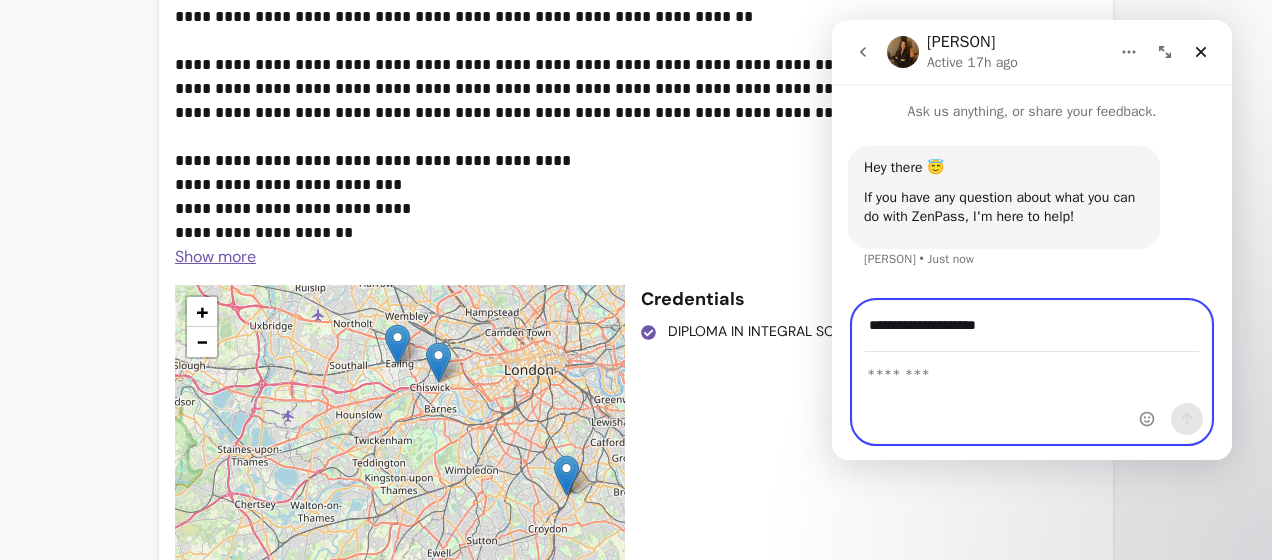 click at bounding box center (1032, 370) 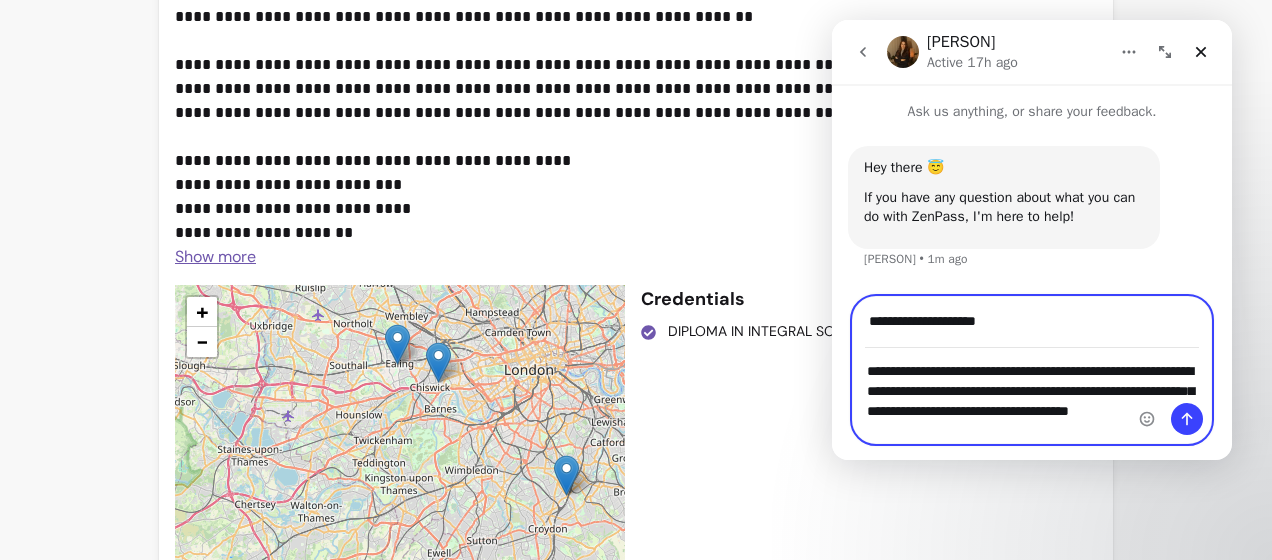 type on "**********" 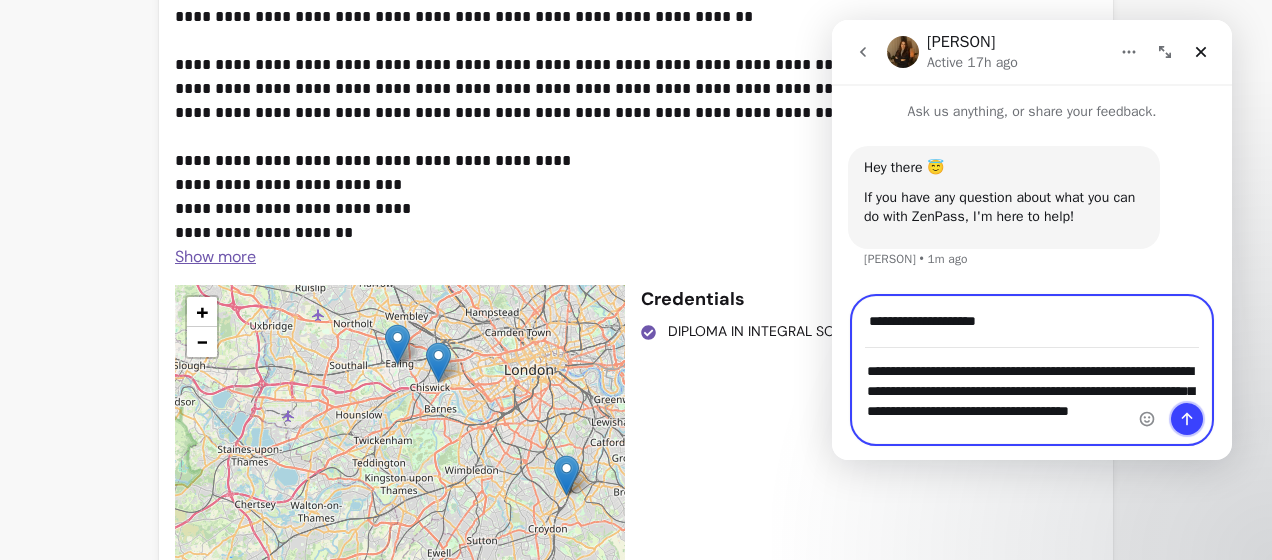 click 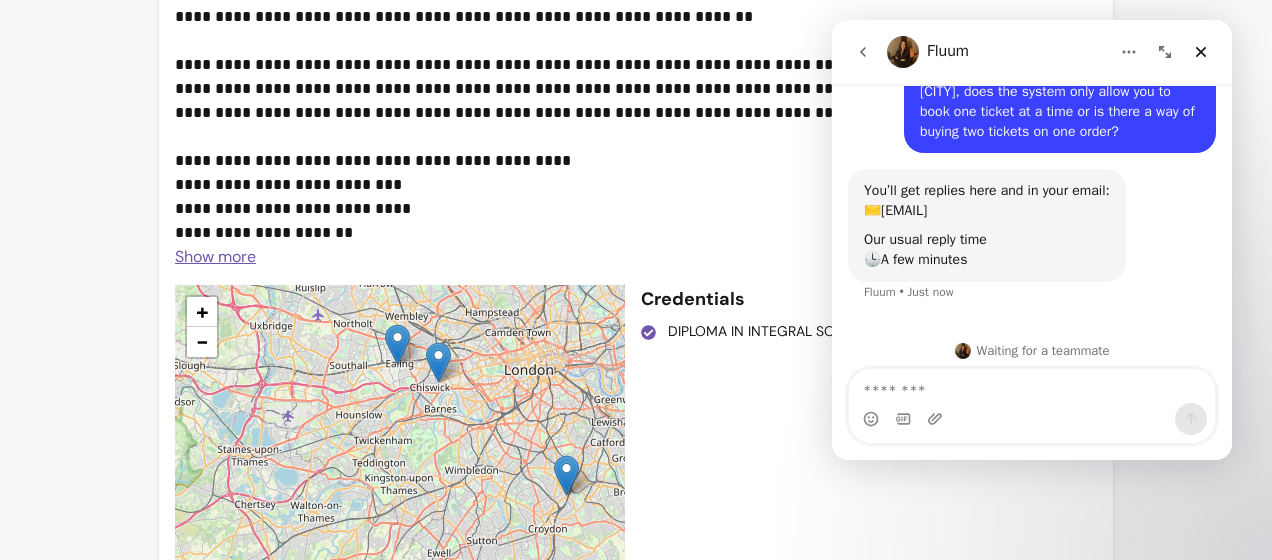 scroll, scrollTop: 223, scrollLeft: 0, axis: vertical 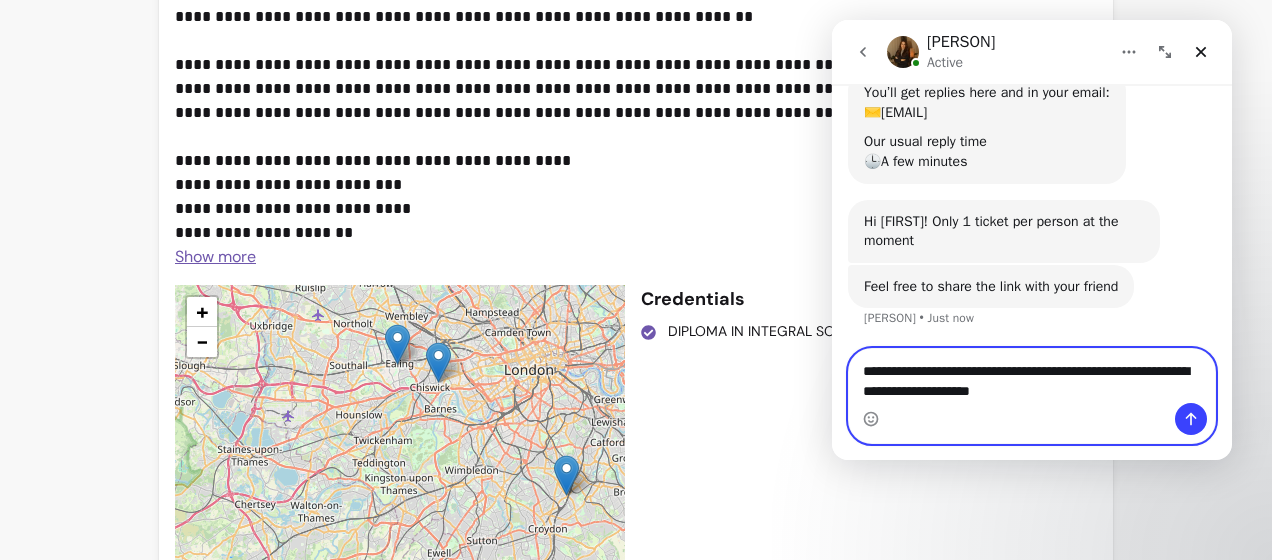 click on "**********" at bounding box center (1032, 376) 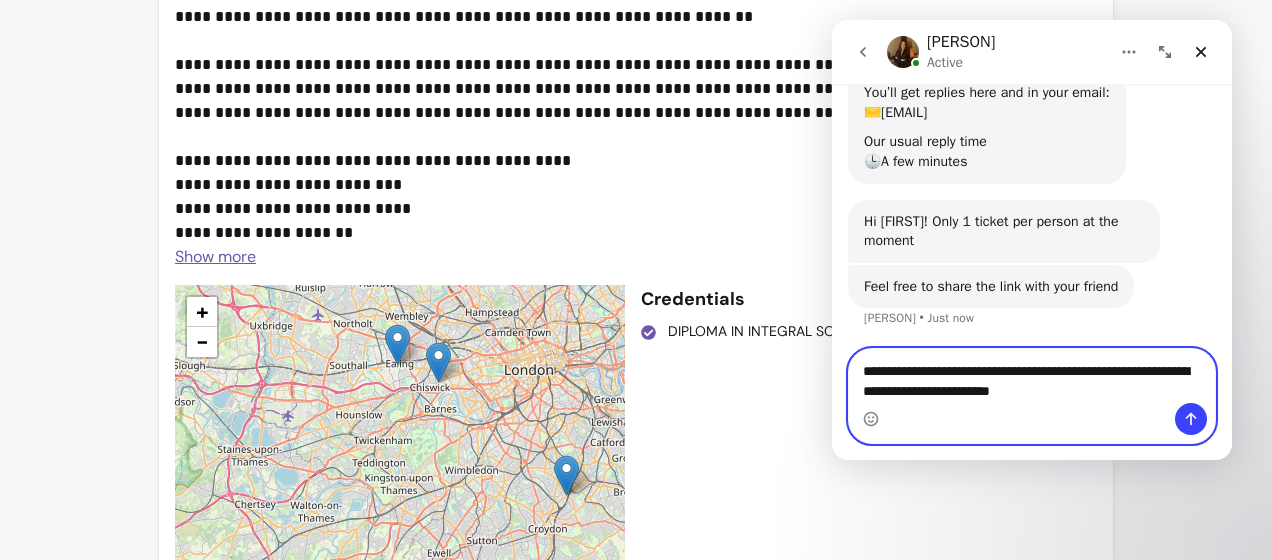 type on "**********" 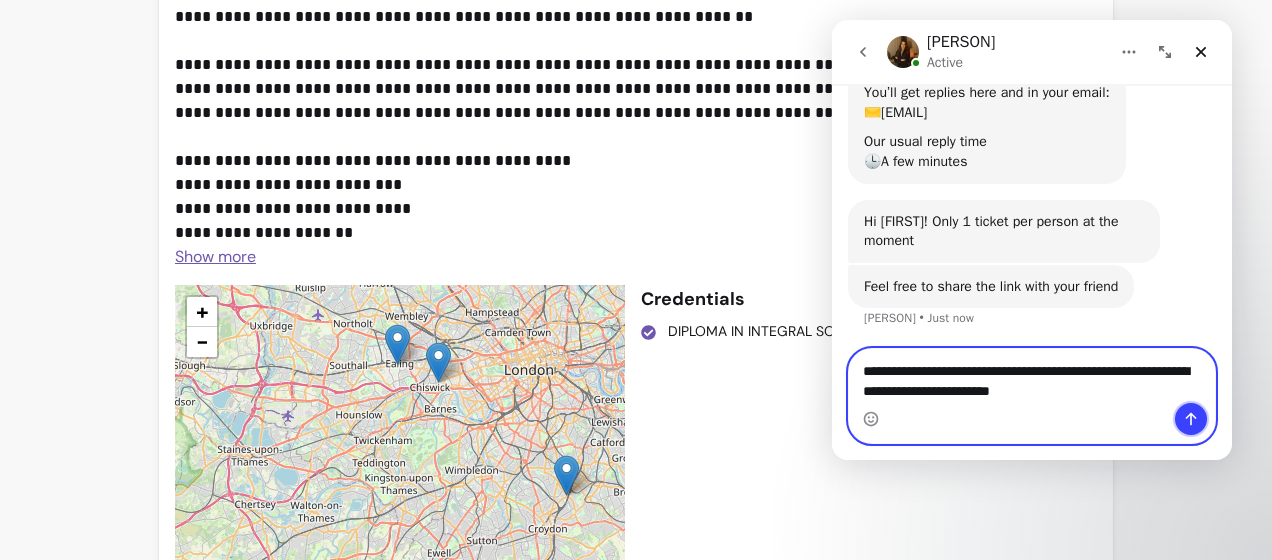 click 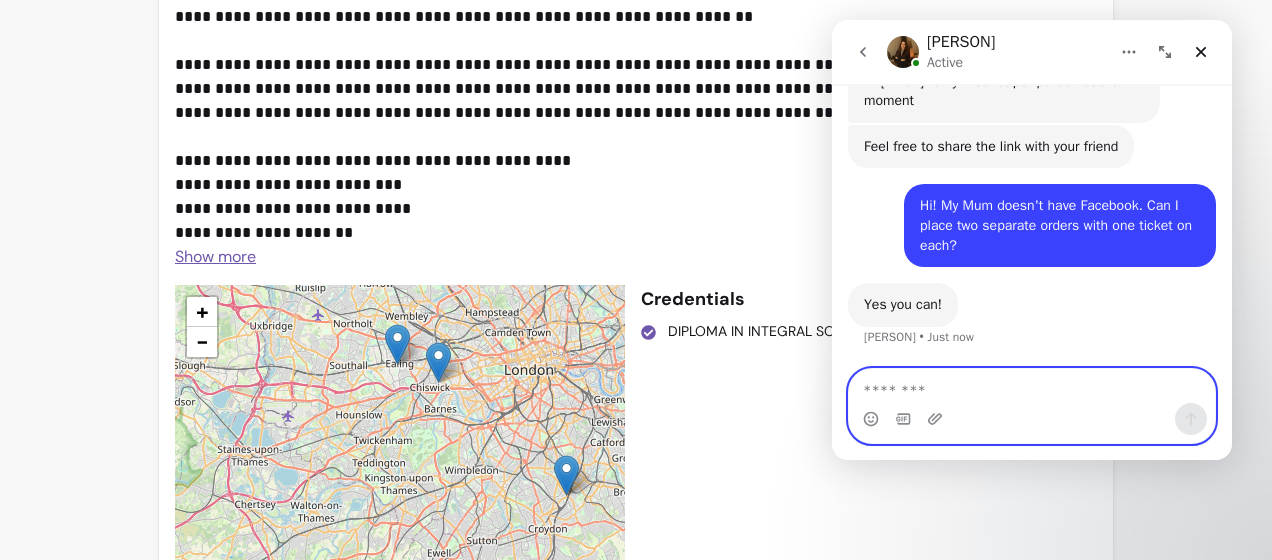 scroll, scrollTop: 450, scrollLeft: 0, axis: vertical 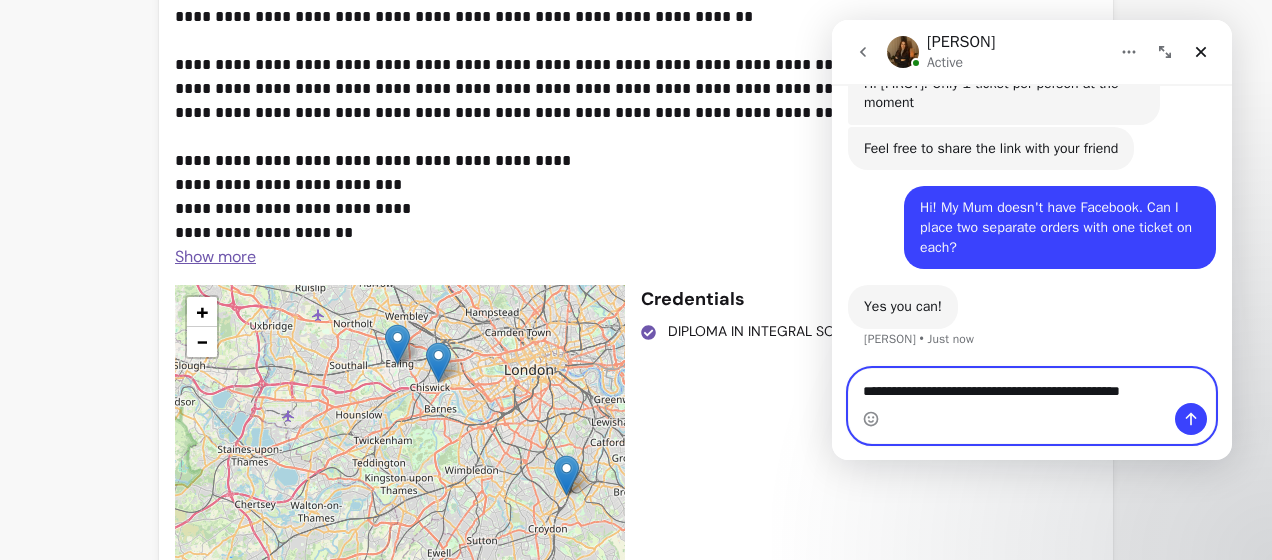 type on "**********" 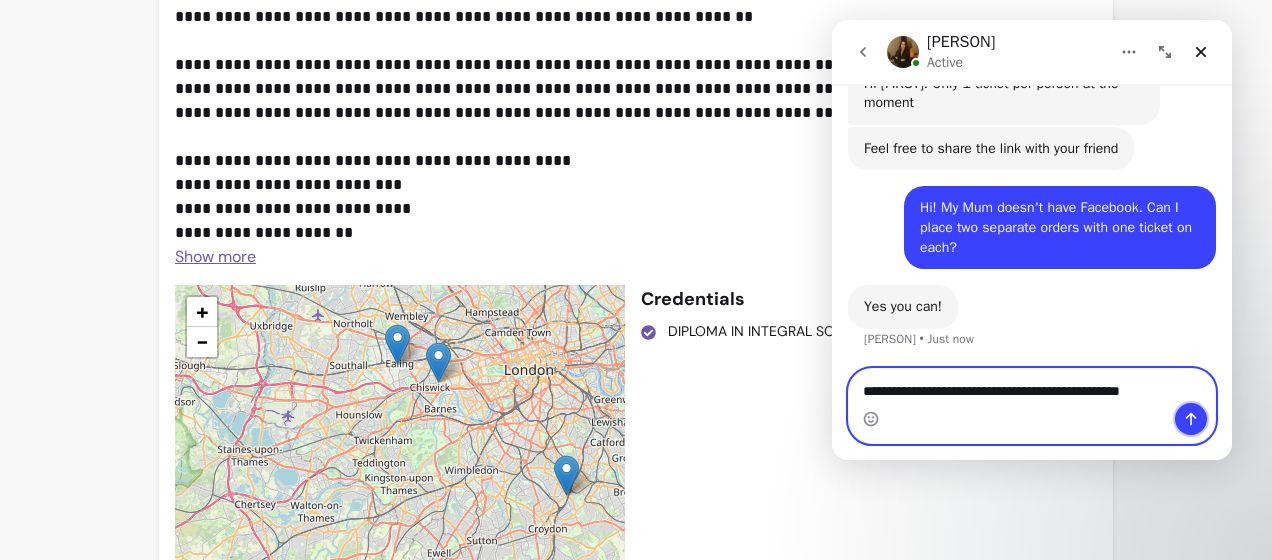 click 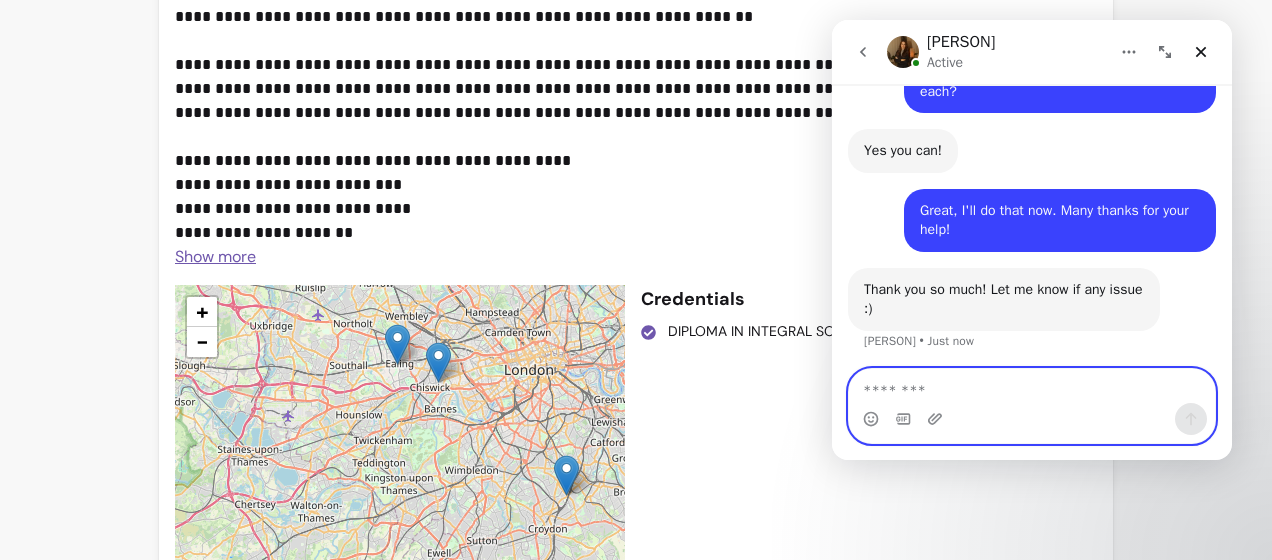 scroll, scrollTop: 609, scrollLeft: 0, axis: vertical 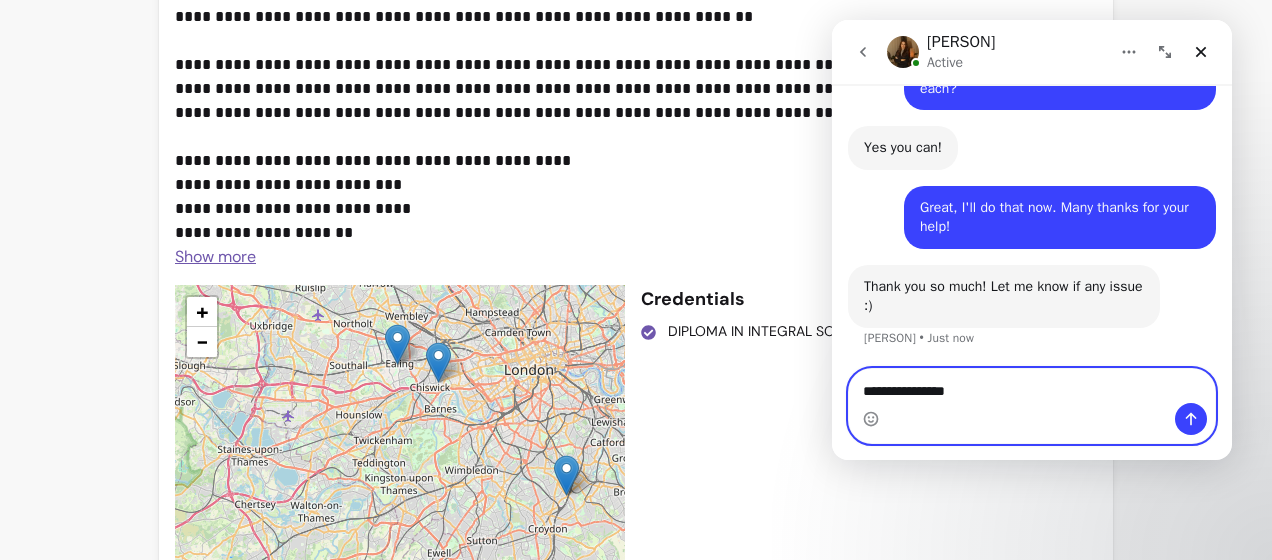 type on "**********" 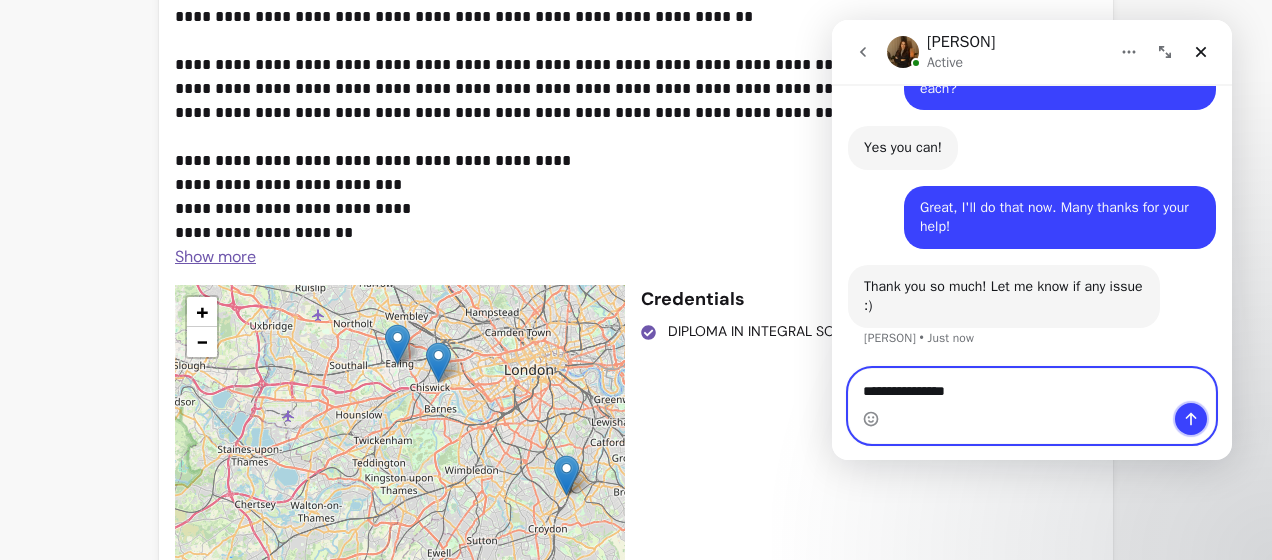 click 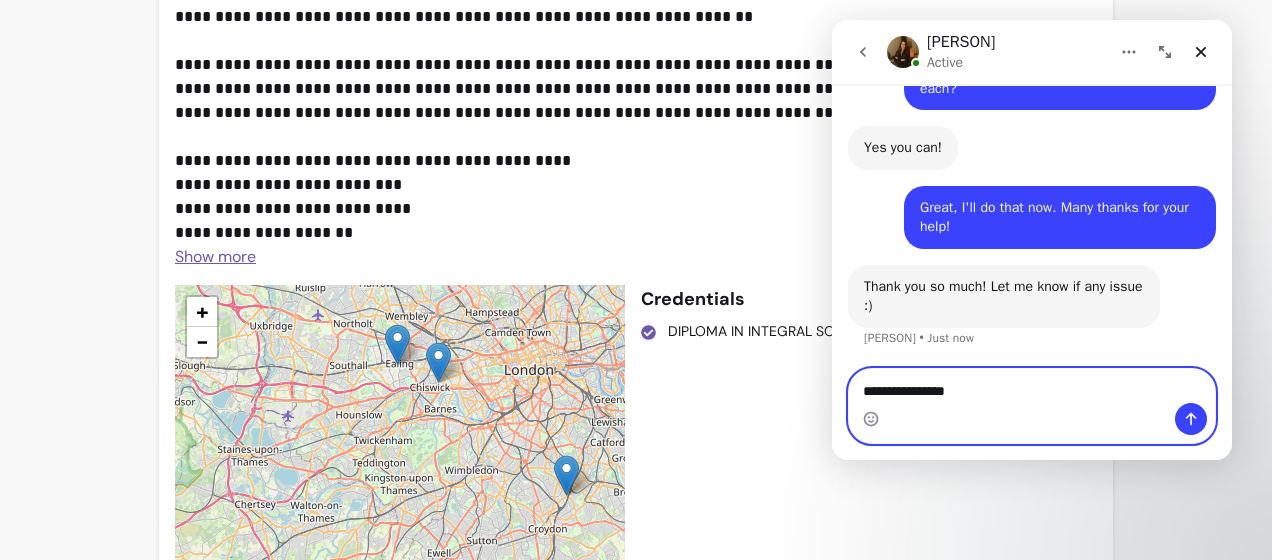 type 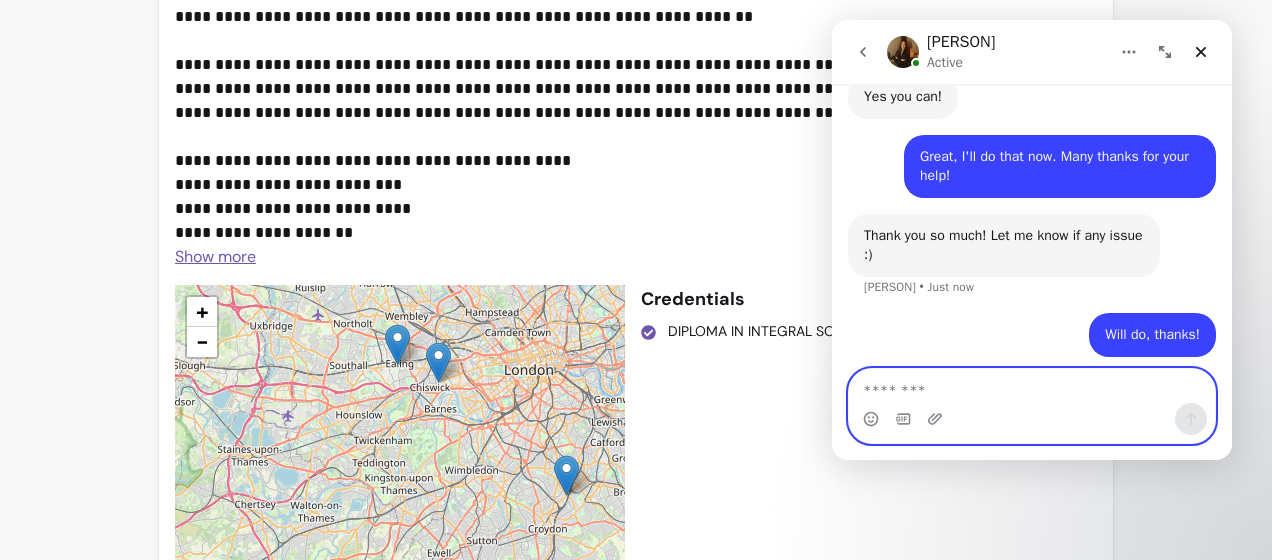 scroll, scrollTop: 668, scrollLeft: 0, axis: vertical 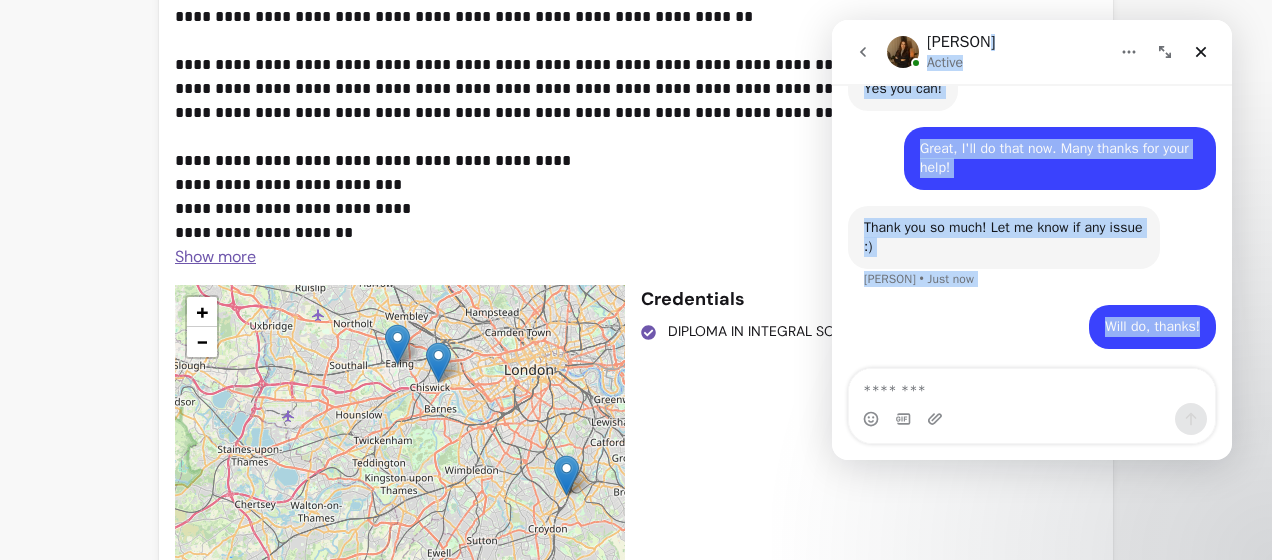 drag, startPoint x: 1047, startPoint y: 44, endPoint x: 1096, endPoint y: 337, distance: 297.06903 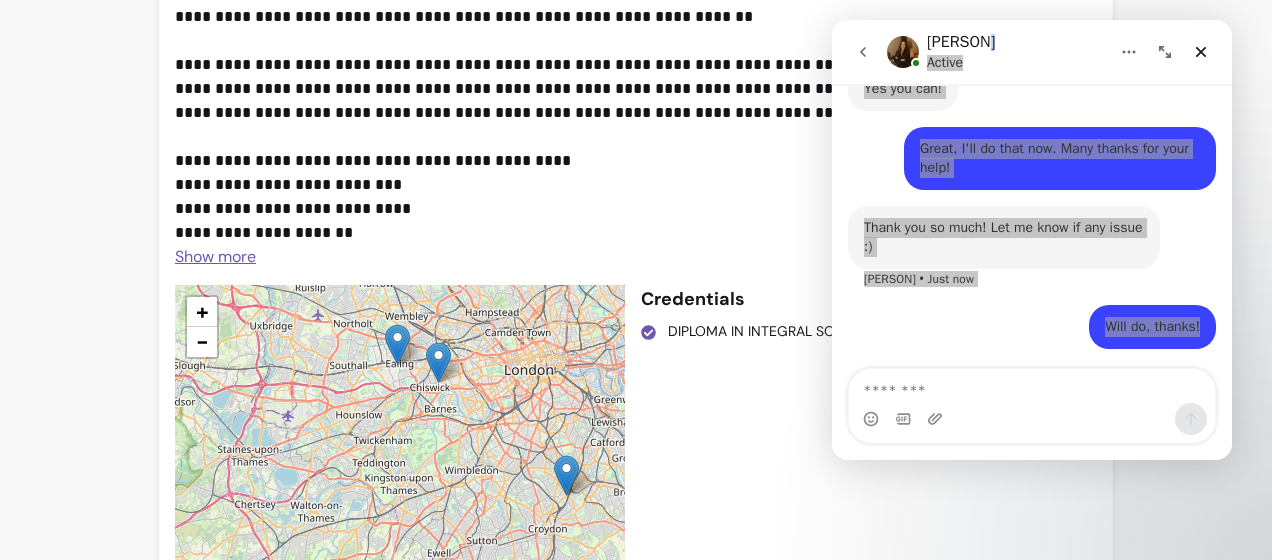 click on "**********" at bounding box center (622, 125) 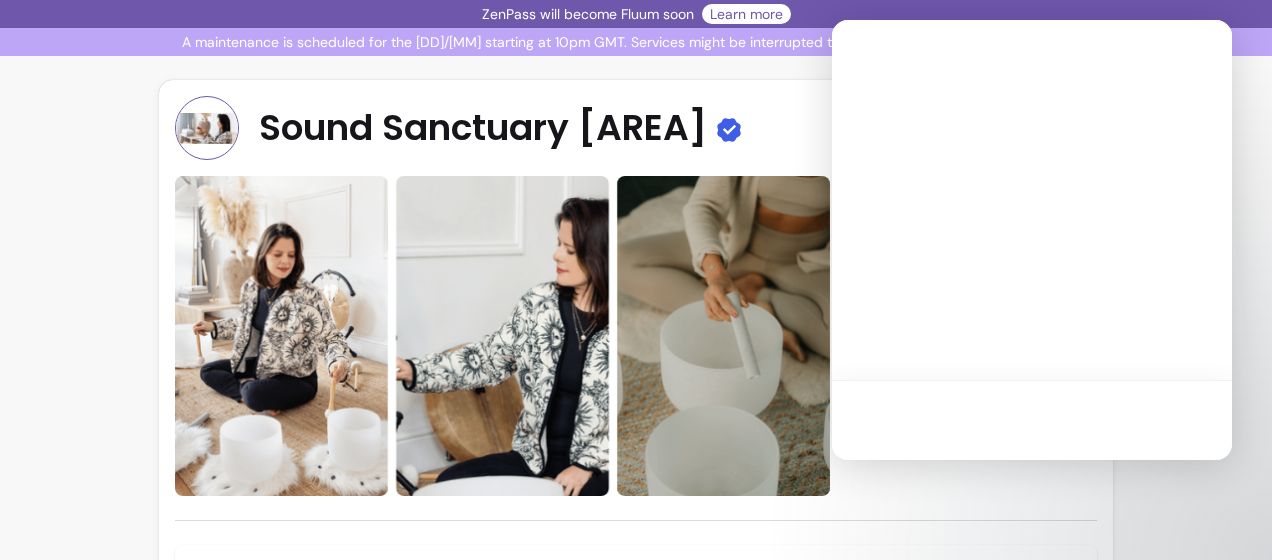 scroll, scrollTop: 0, scrollLeft: 0, axis: both 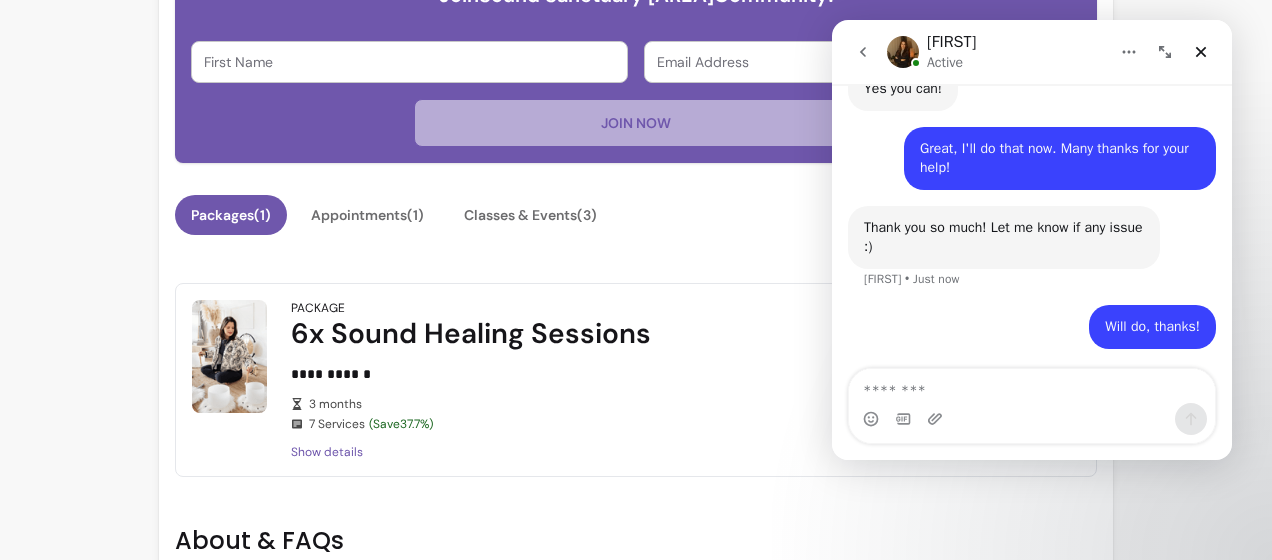 drag, startPoint x: 740, startPoint y: 278, endPoint x: 548, endPoint y: 276, distance: 192.01042 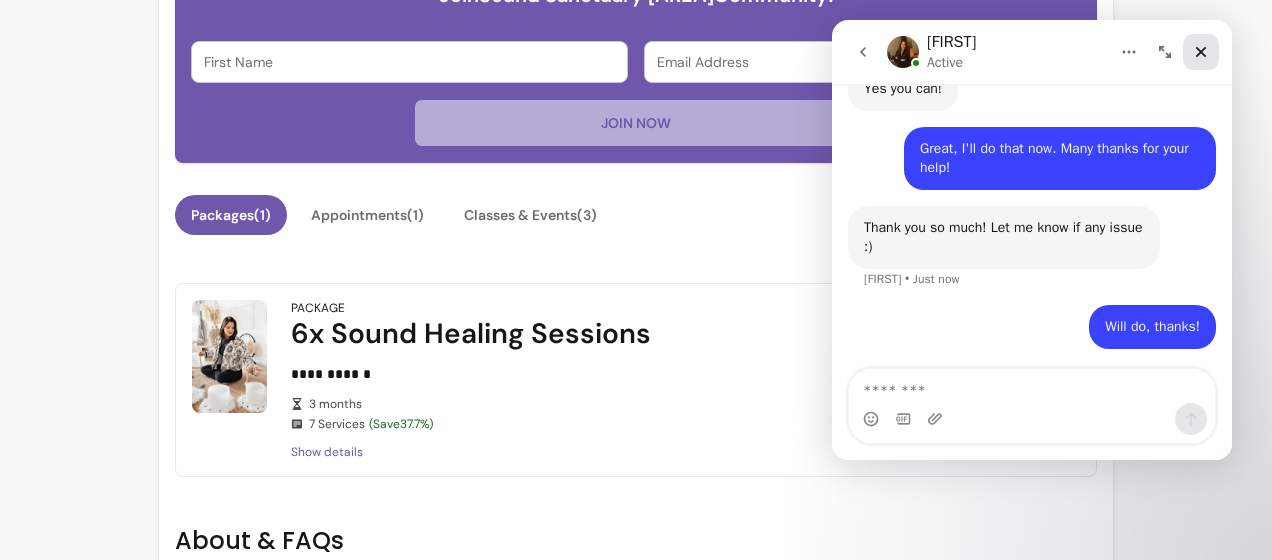 click 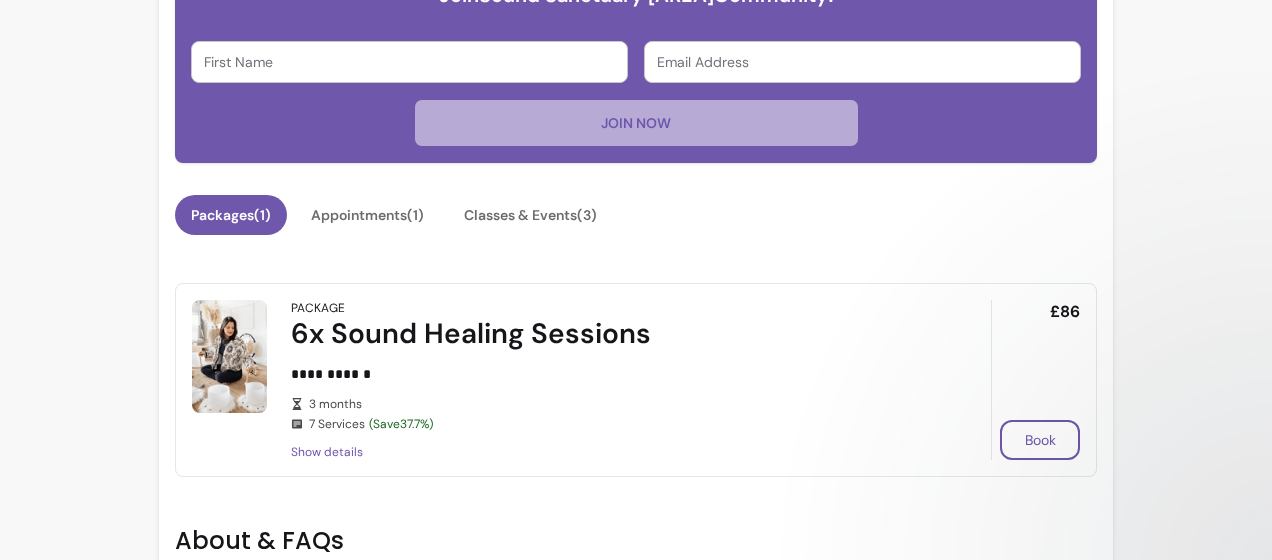 scroll, scrollTop: 0, scrollLeft: 0, axis: both 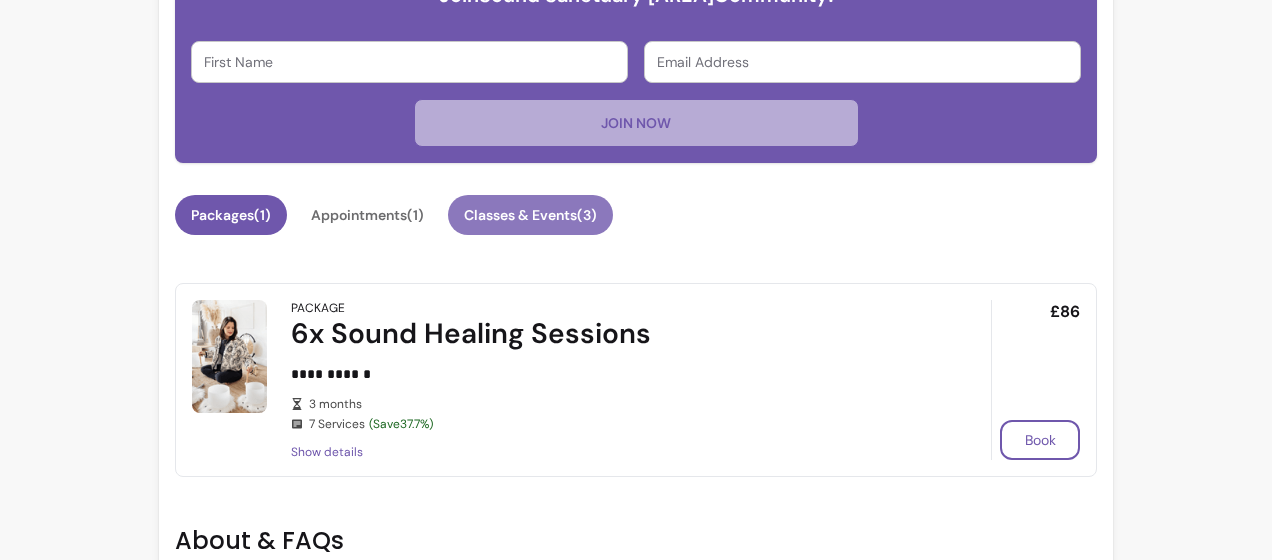 click on "Classes & Events  ( 3 )" at bounding box center [530, 215] 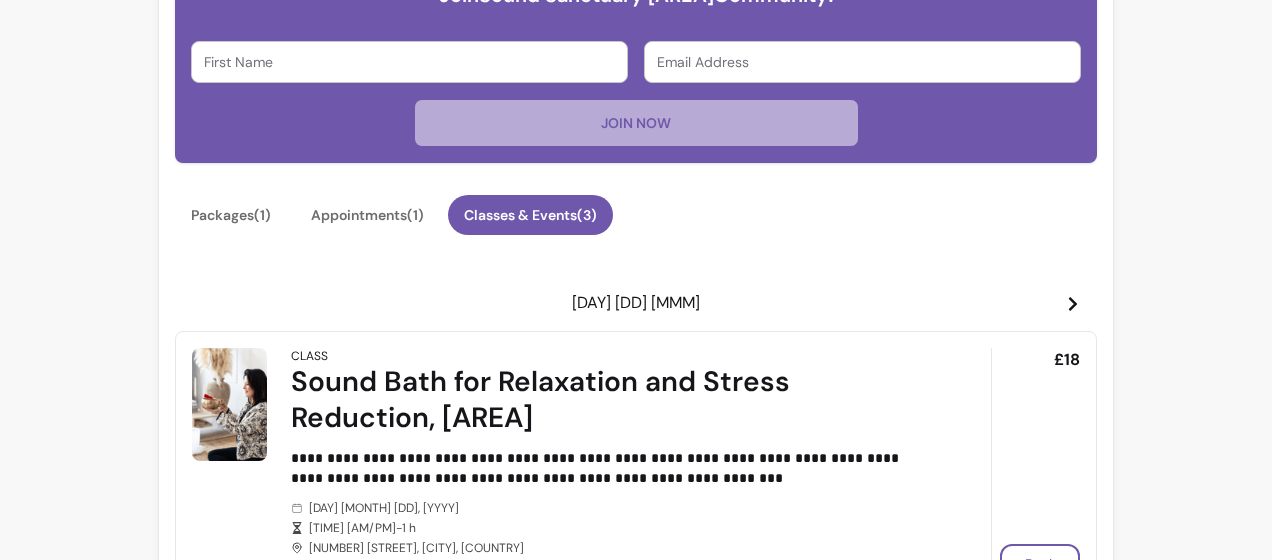 click 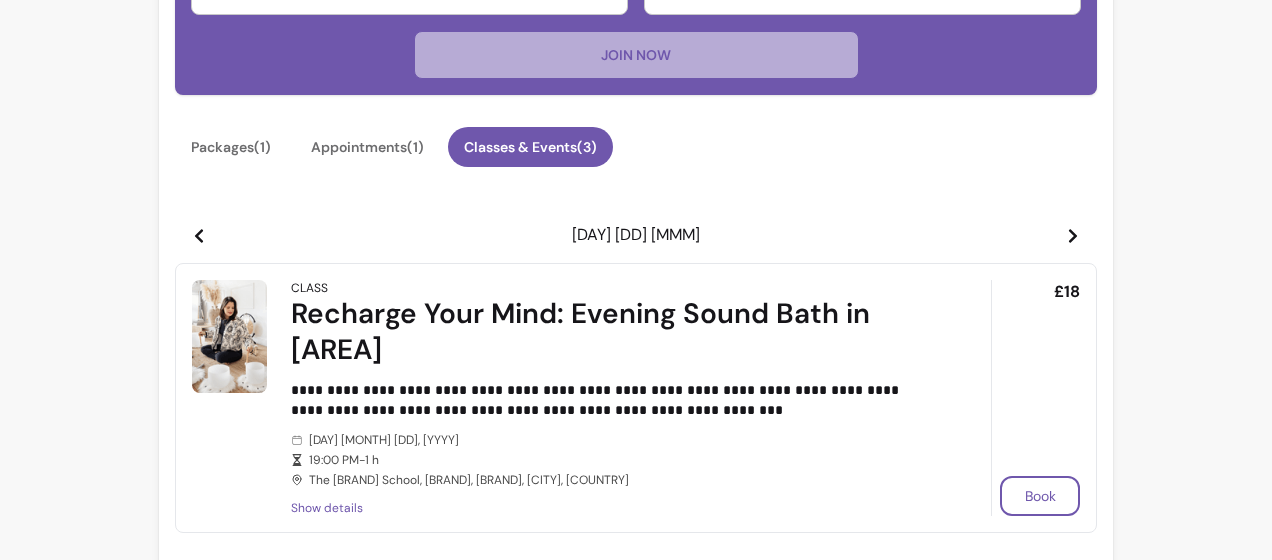 scroll, scrollTop: 900, scrollLeft: 0, axis: vertical 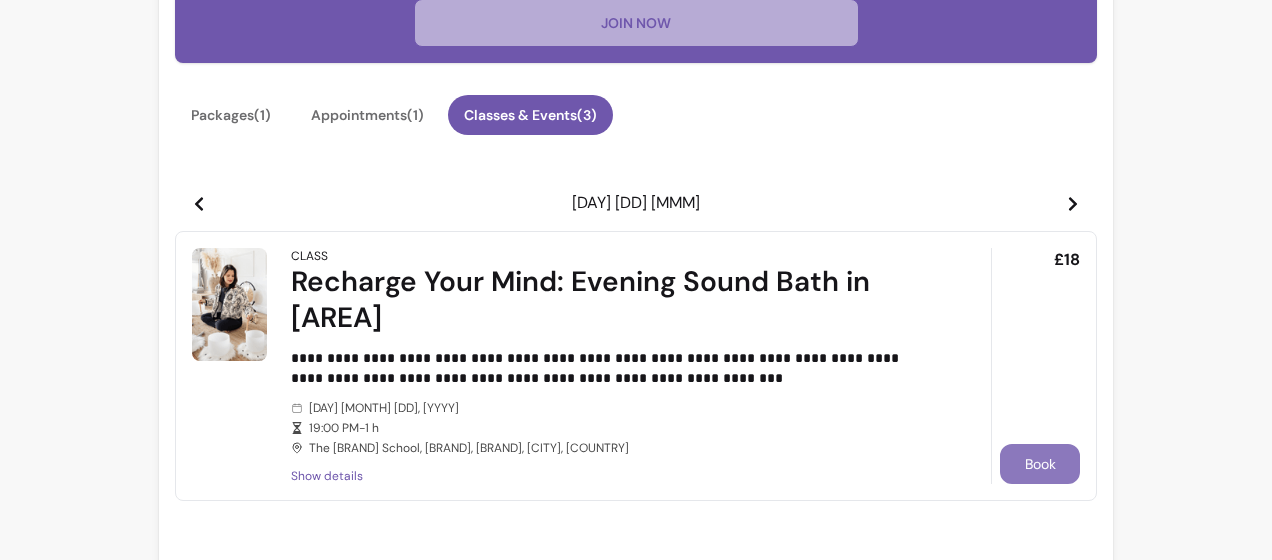 click on "Book" at bounding box center [1040, 464] 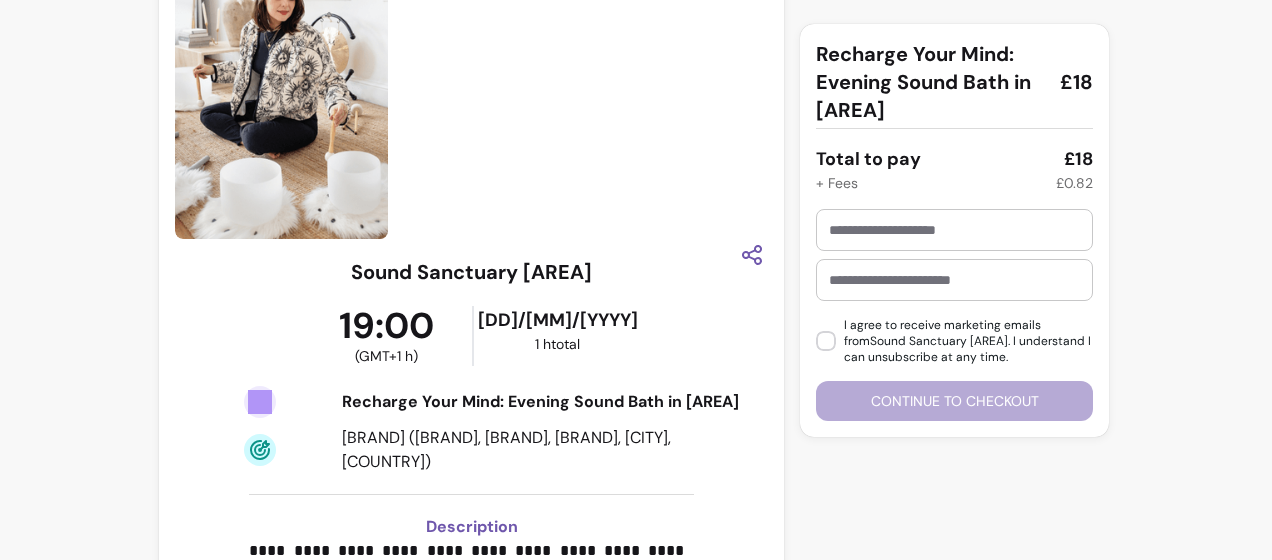 scroll, scrollTop: 80, scrollLeft: 0, axis: vertical 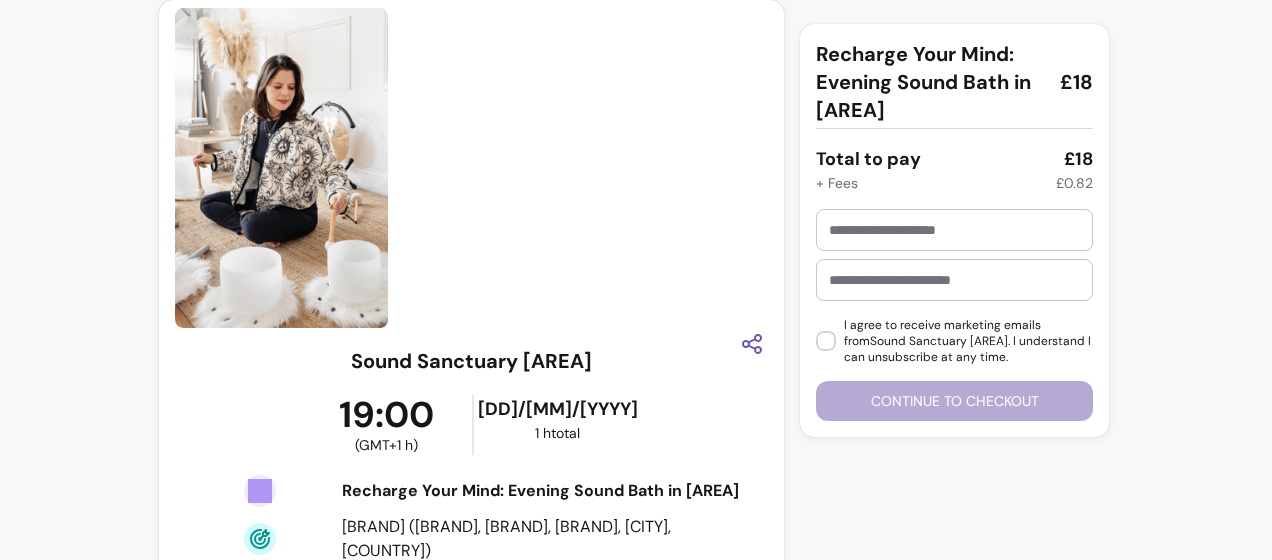 click at bounding box center (954, 230) 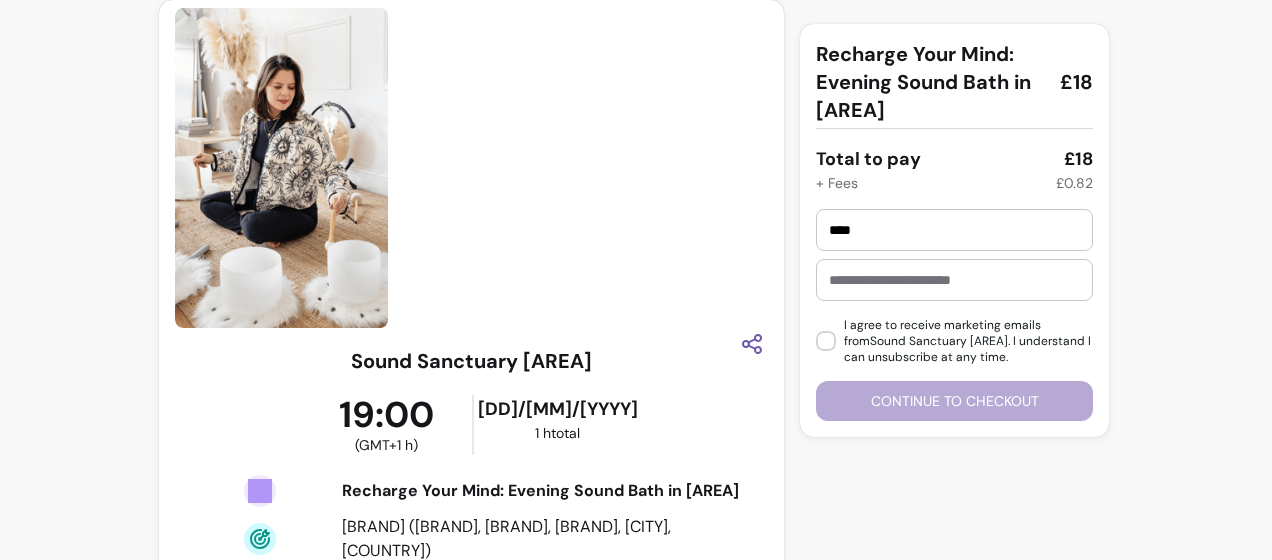 type on "****" 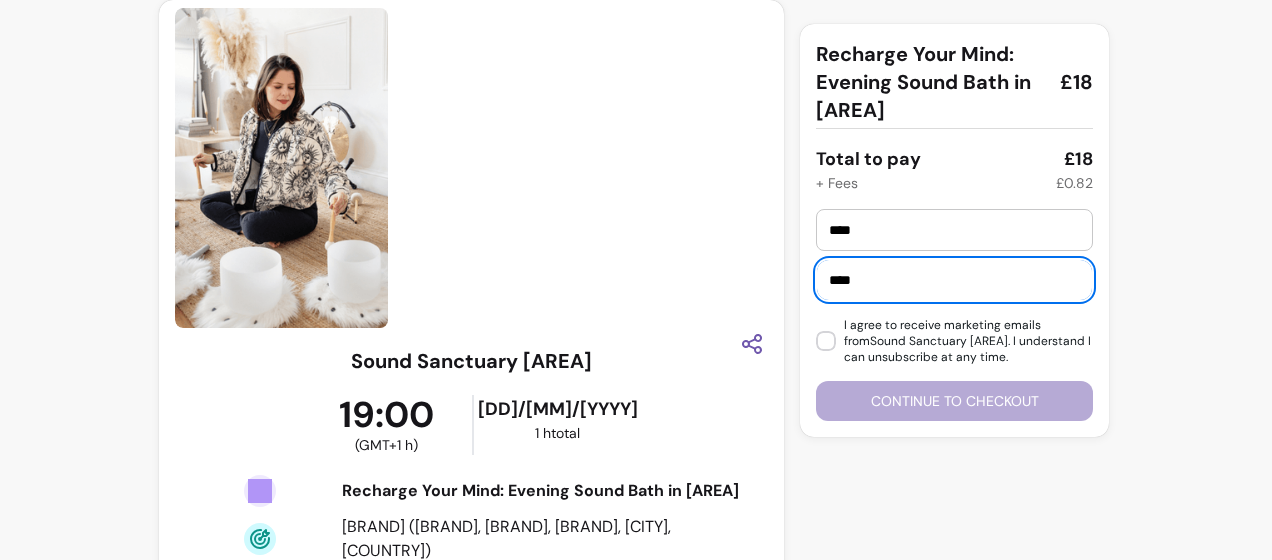 type on "**********" 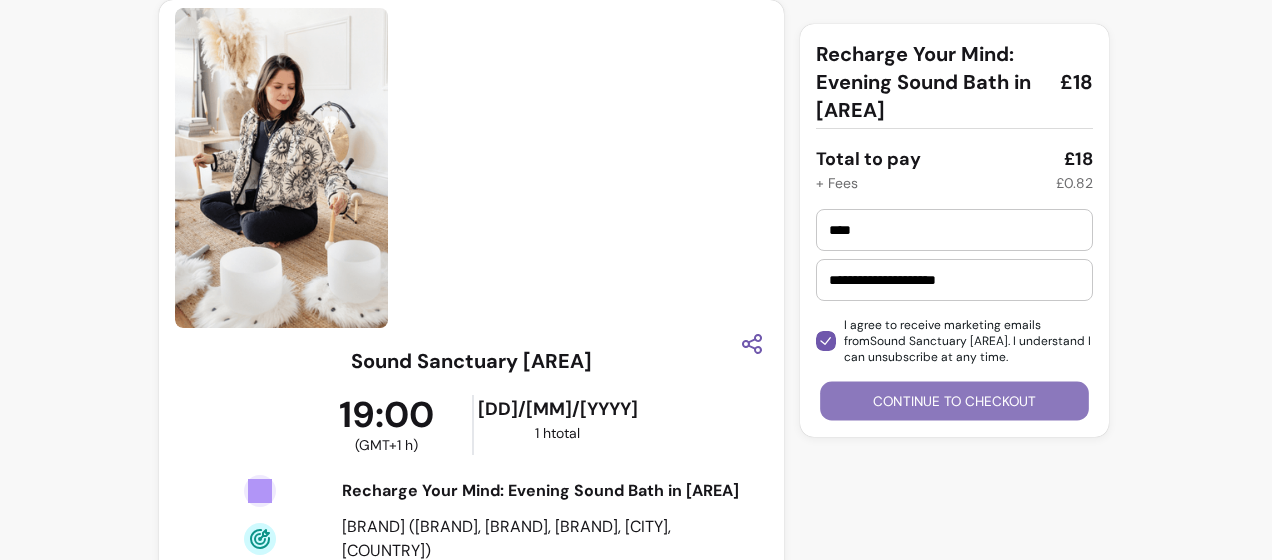 click on "Continue to checkout" at bounding box center [954, 401] 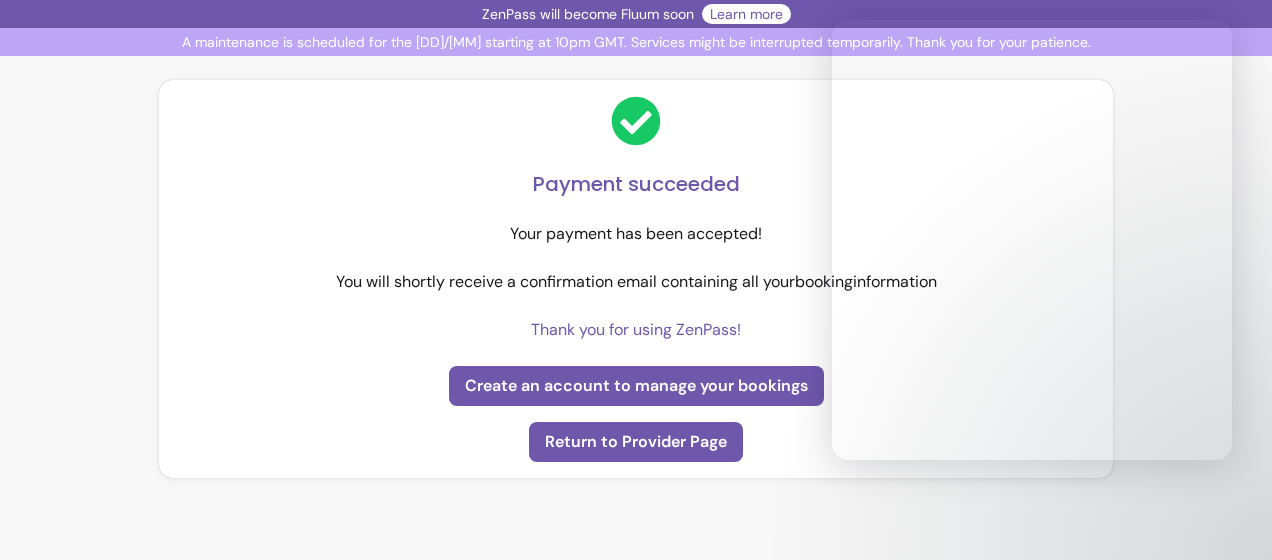 scroll, scrollTop: 0, scrollLeft: 0, axis: both 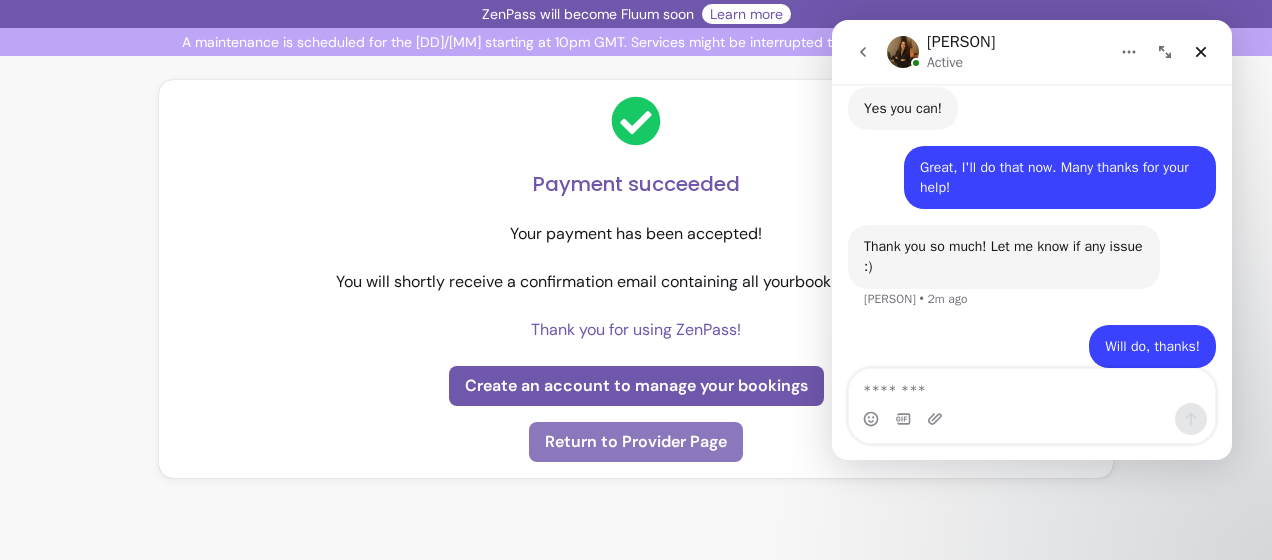 click on "Return to Provider Page" at bounding box center [636, 442] 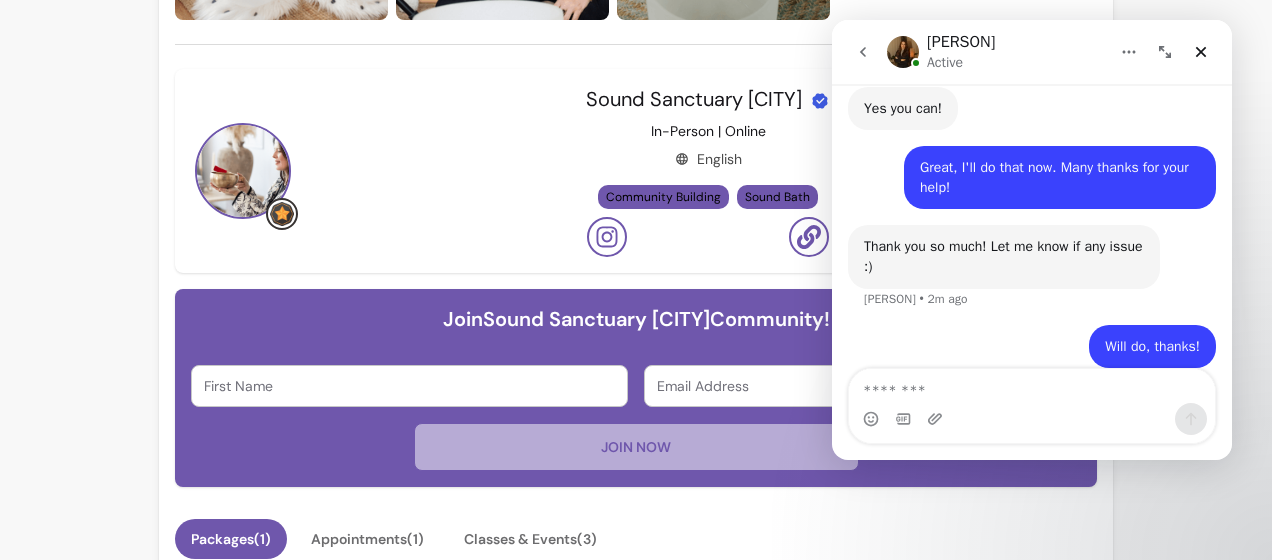 scroll, scrollTop: 600, scrollLeft: 0, axis: vertical 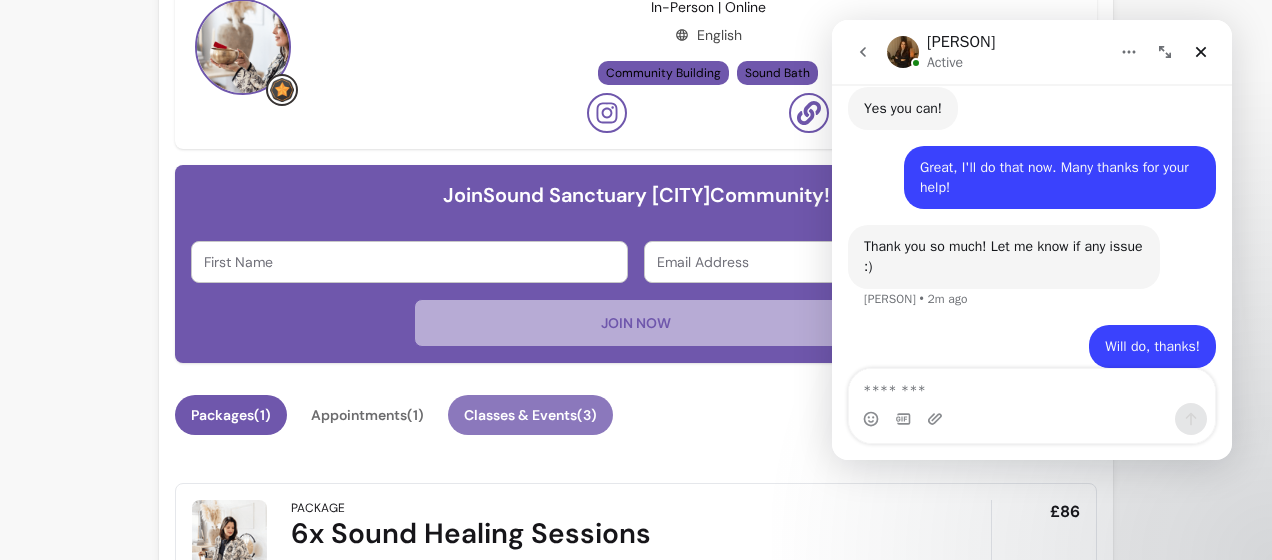 click on "Classes & Events  ( 3 )" at bounding box center (530, 415) 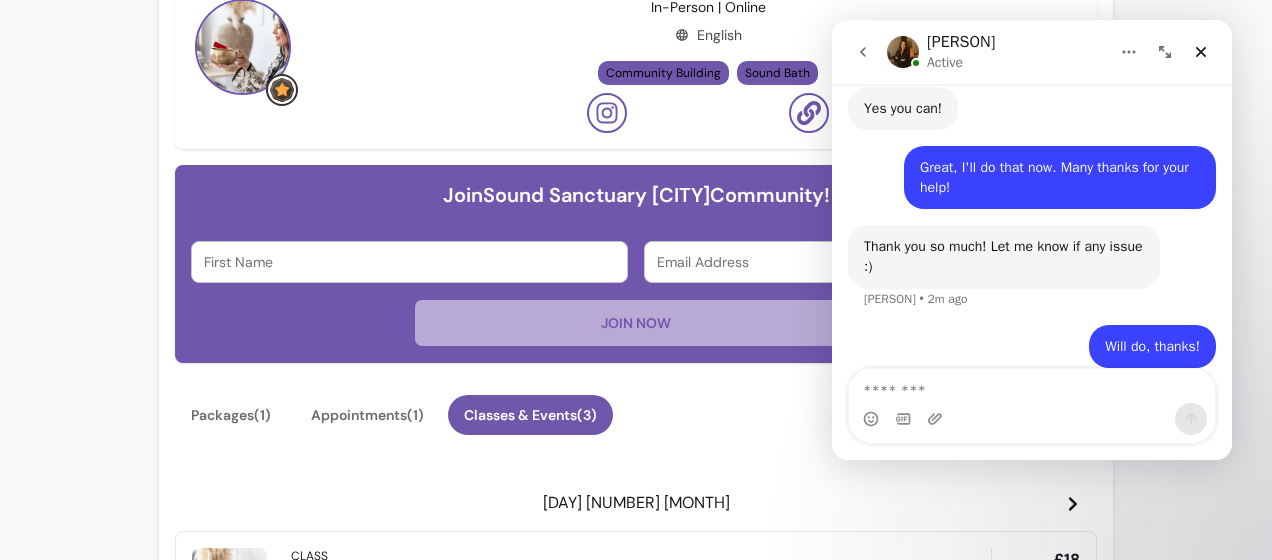 click on "[DAY] [DD] [MMM]" at bounding box center (636, 503) 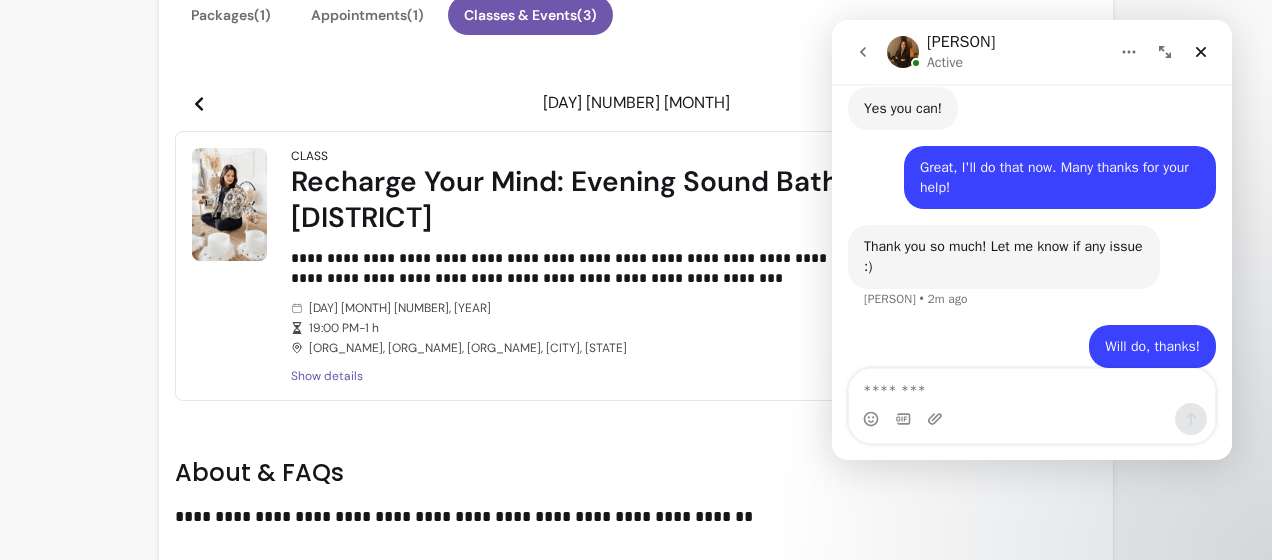 scroll, scrollTop: 900, scrollLeft: 0, axis: vertical 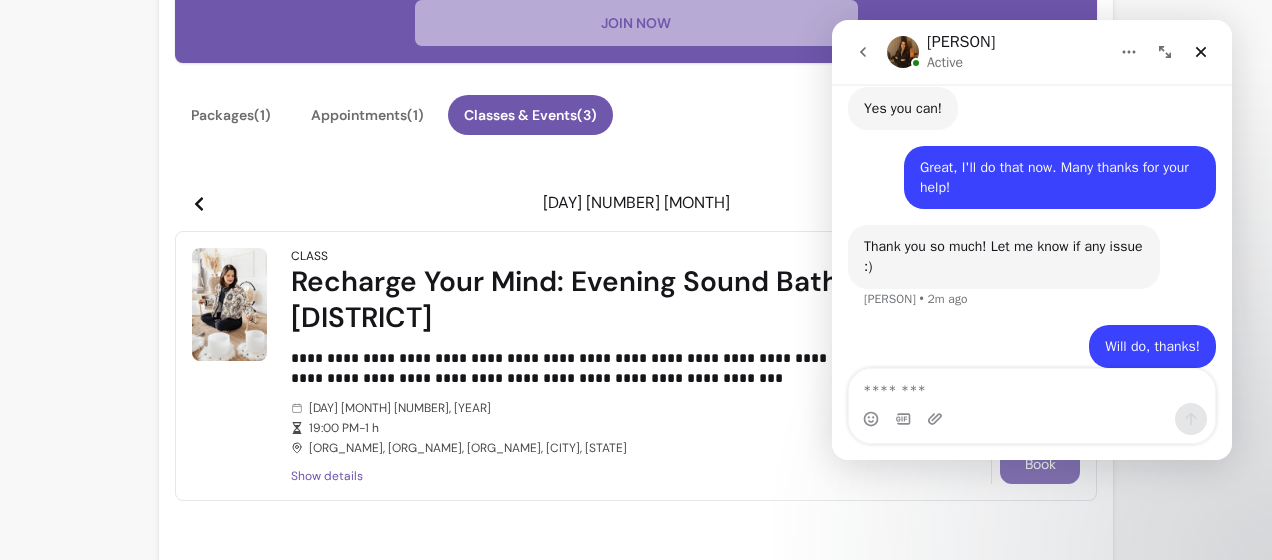 click on "Book" at bounding box center [1040, 464] 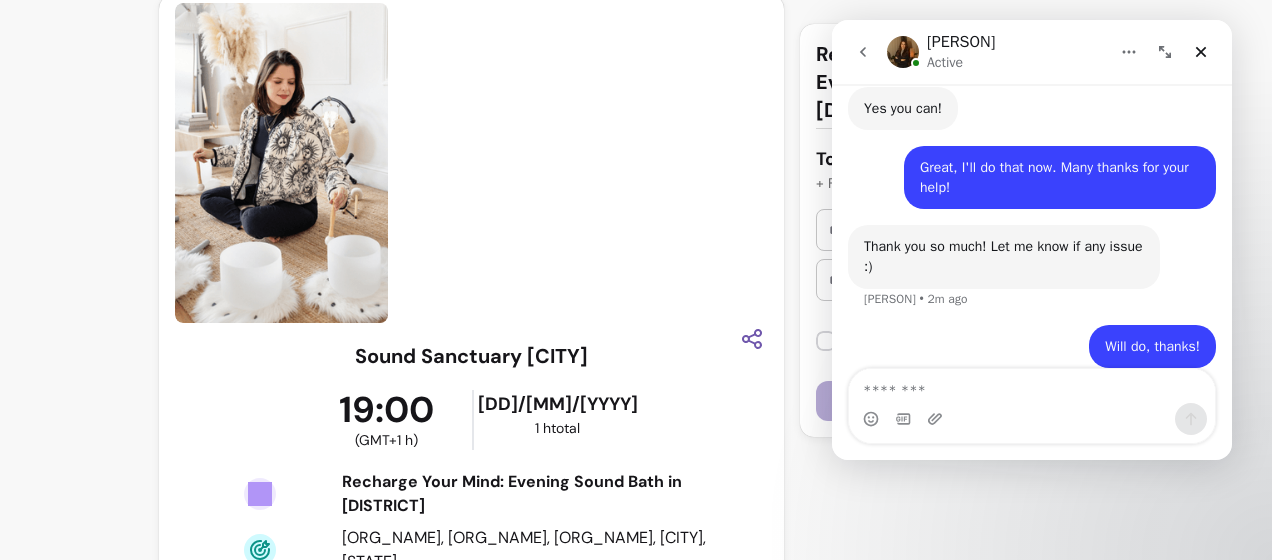 scroll, scrollTop: 80, scrollLeft: 0, axis: vertical 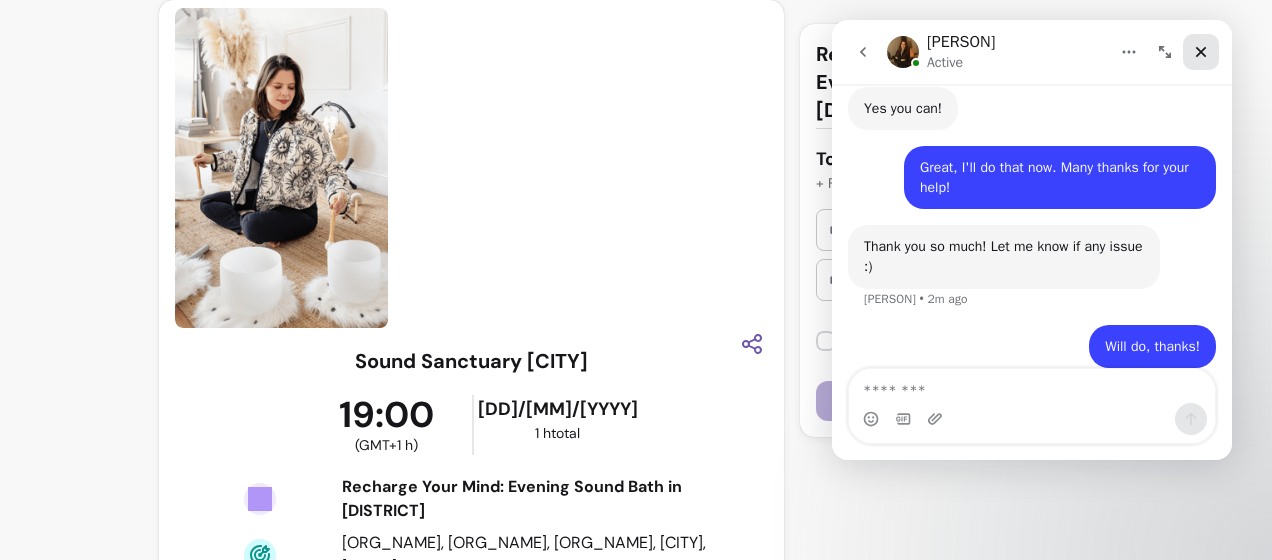 click at bounding box center (1201, 52) 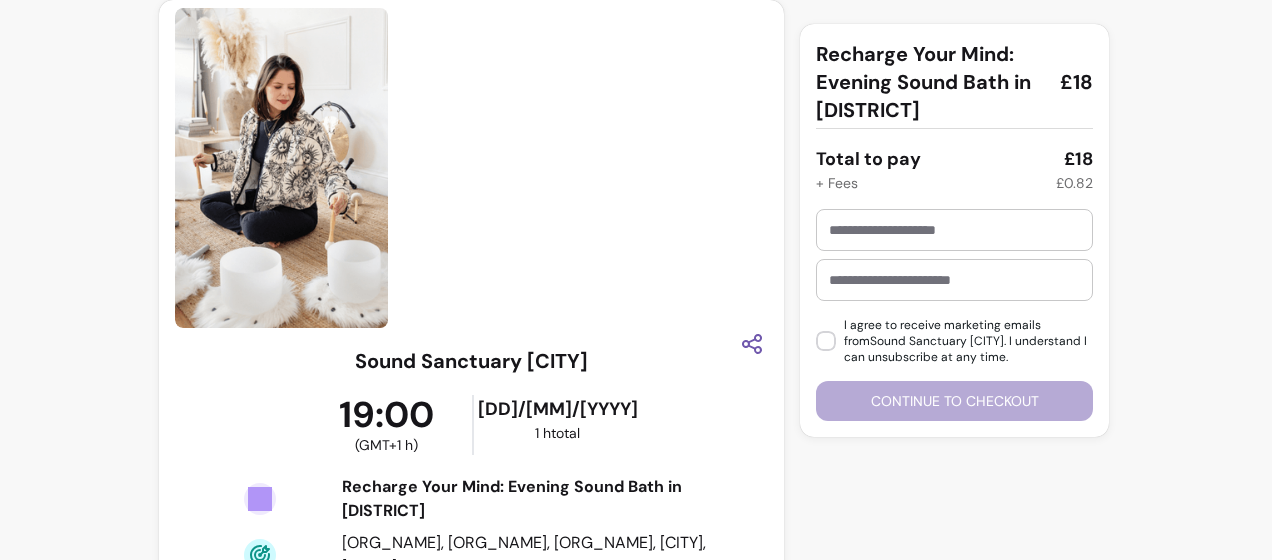 scroll, scrollTop: 0, scrollLeft: 0, axis: both 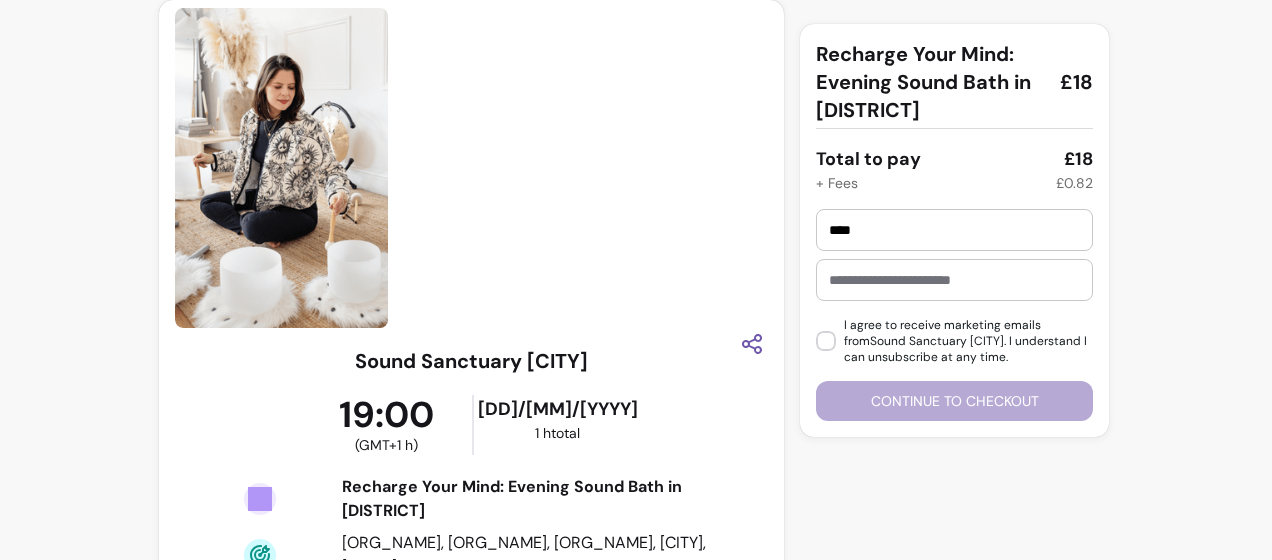 type on "****" 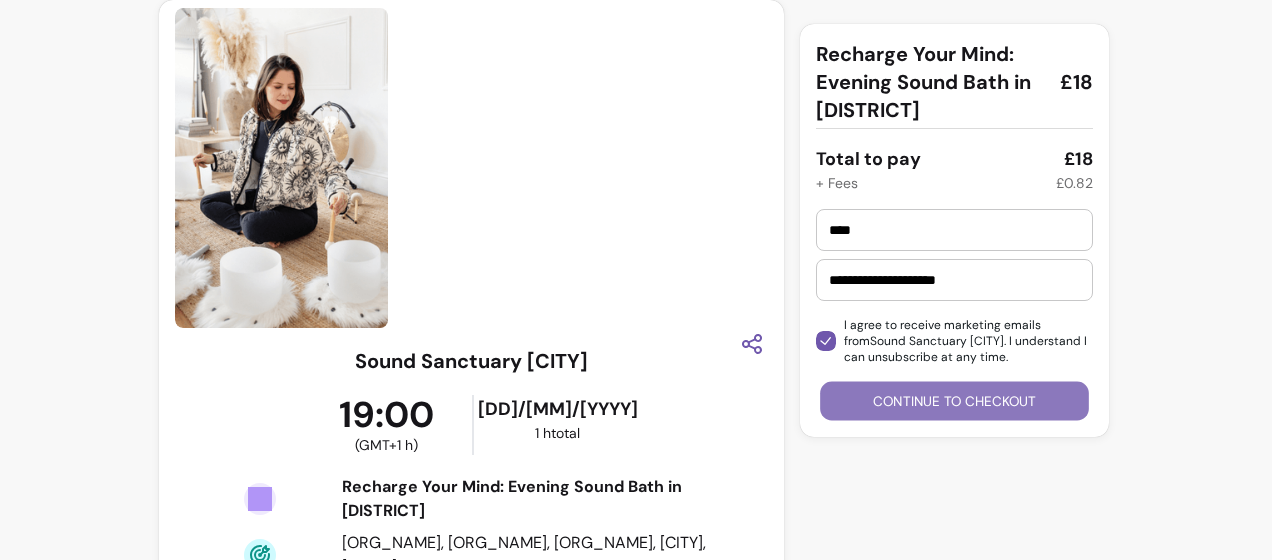 click on "Continue to checkout" at bounding box center (954, 401) 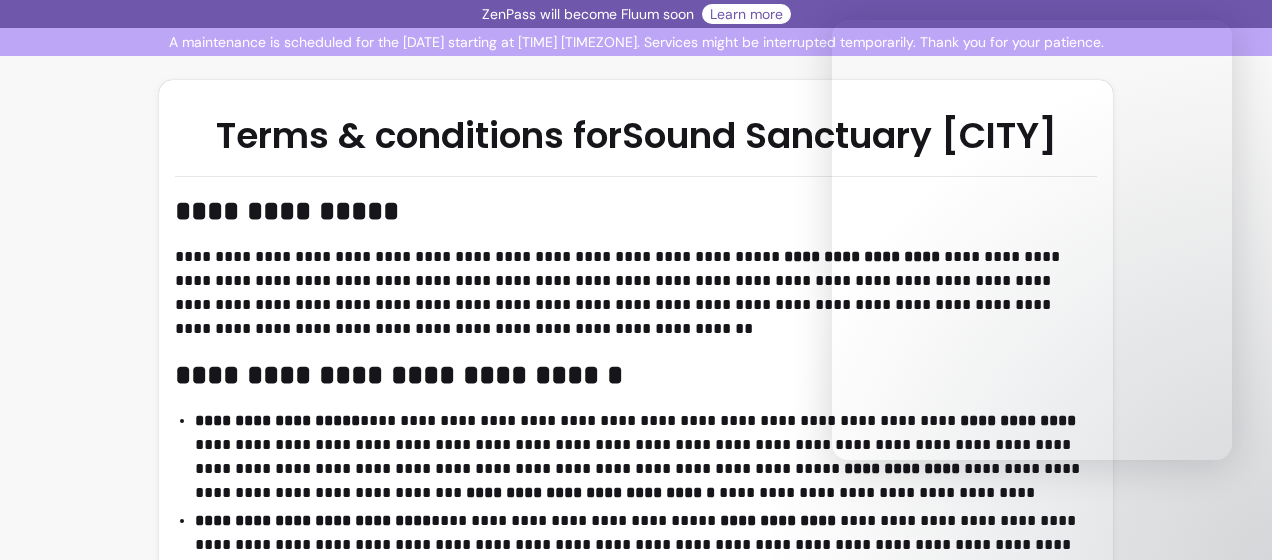 scroll, scrollTop: 0, scrollLeft: 0, axis: both 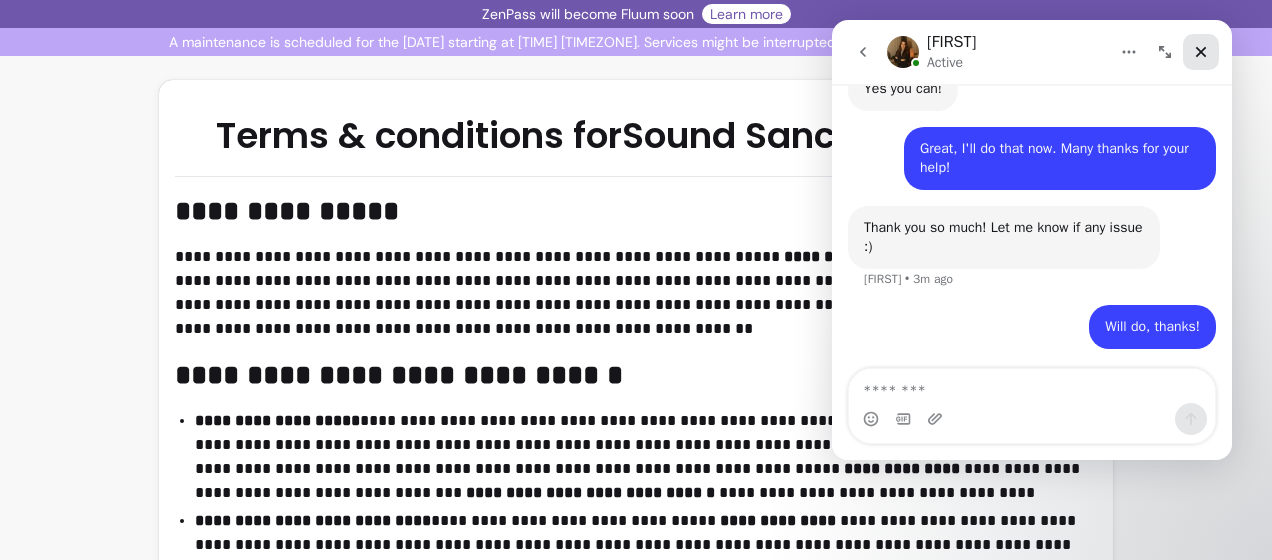 click 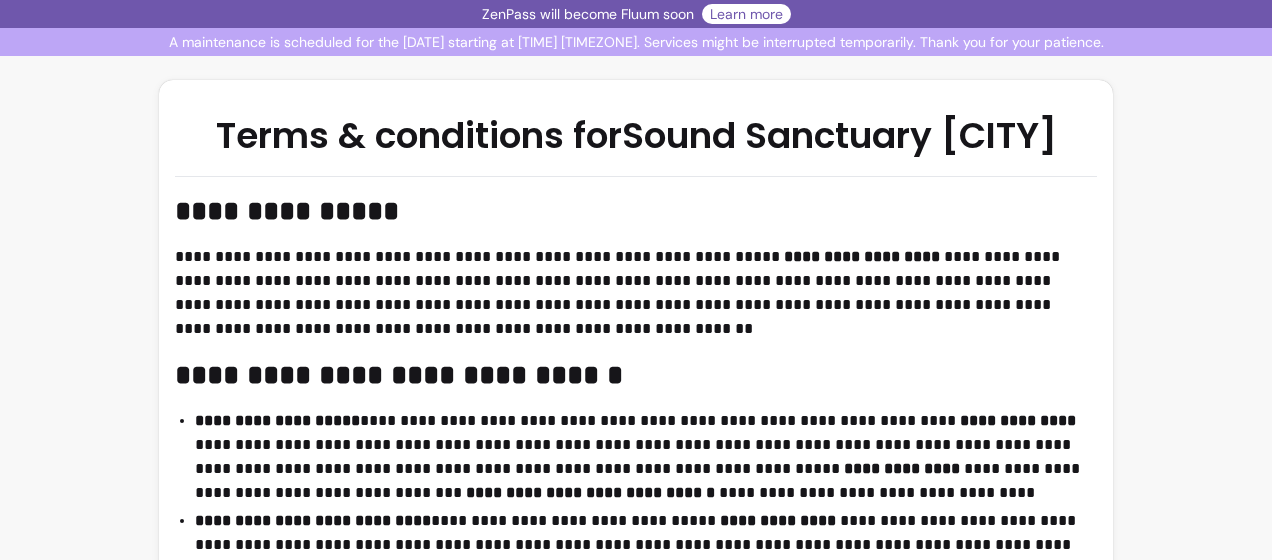 scroll, scrollTop: 0, scrollLeft: 0, axis: both 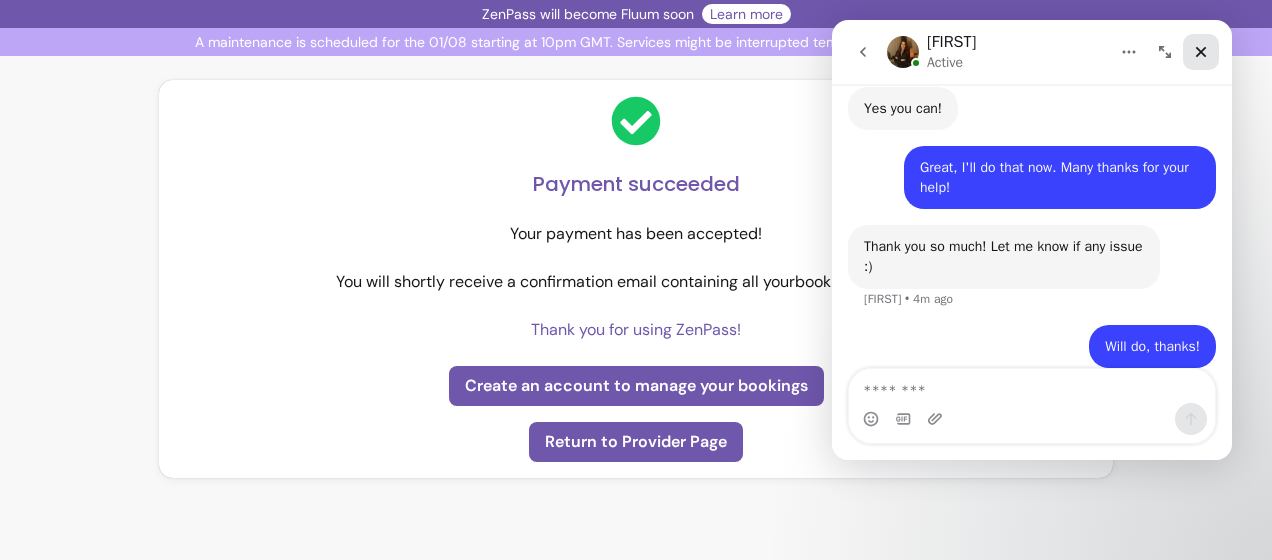 click 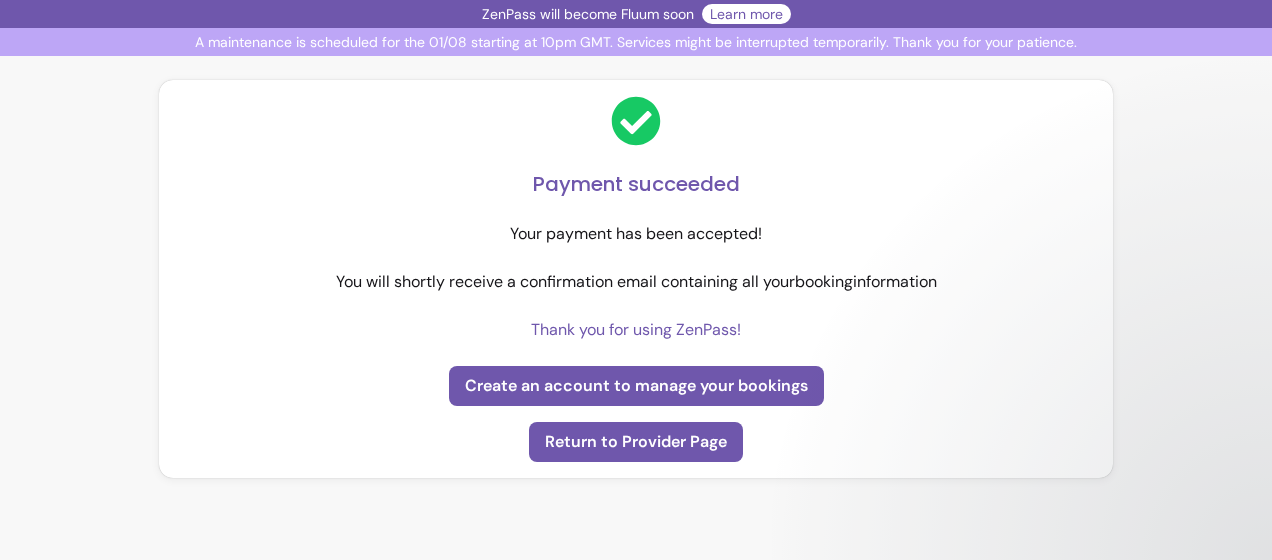 scroll, scrollTop: 0, scrollLeft: 0, axis: both 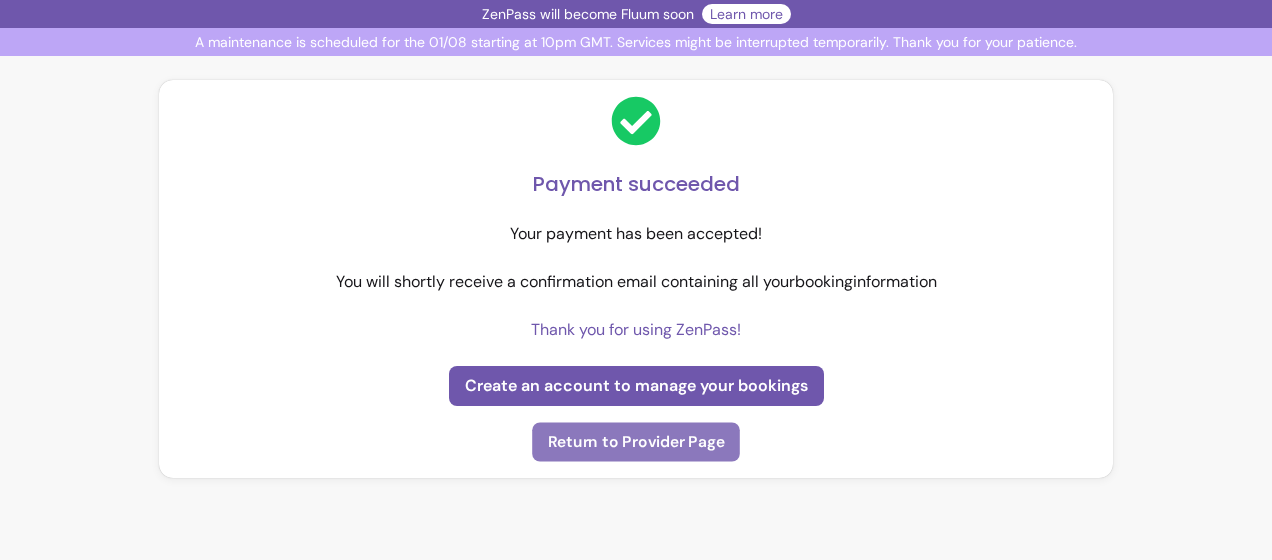 click on "Return to Provider Page" at bounding box center (636, 442) 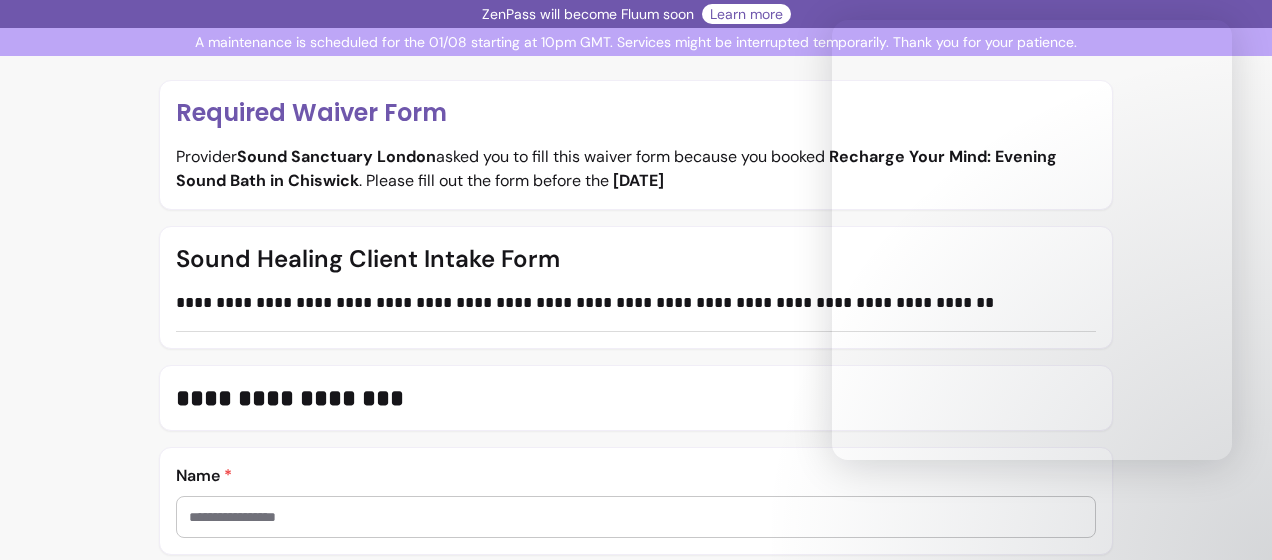 scroll, scrollTop: 0, scrollLeft: 0, axis: both 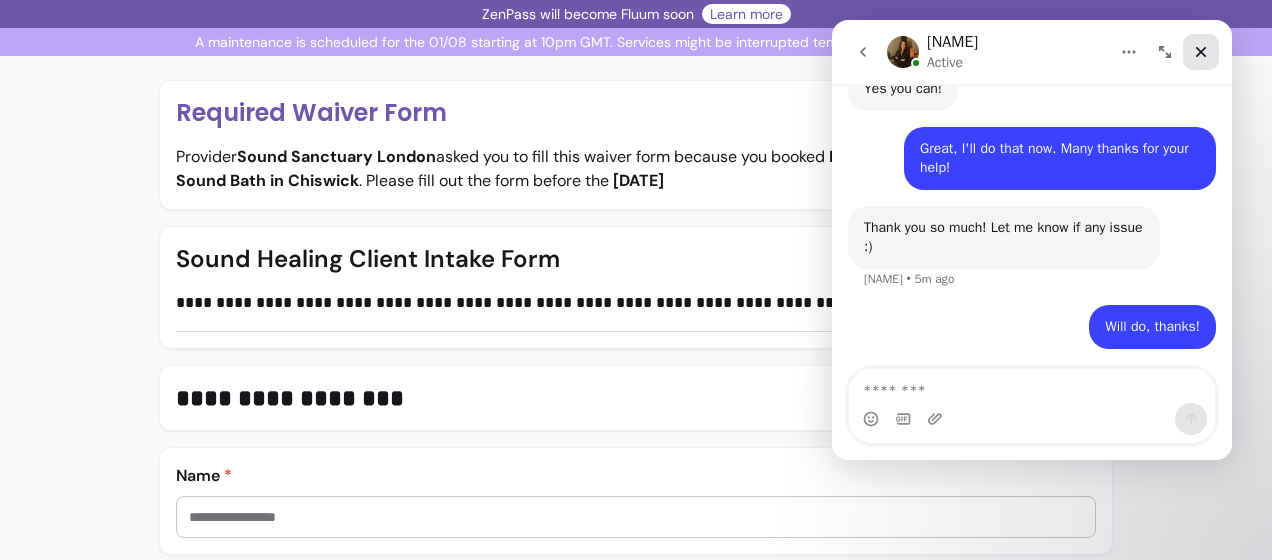 click 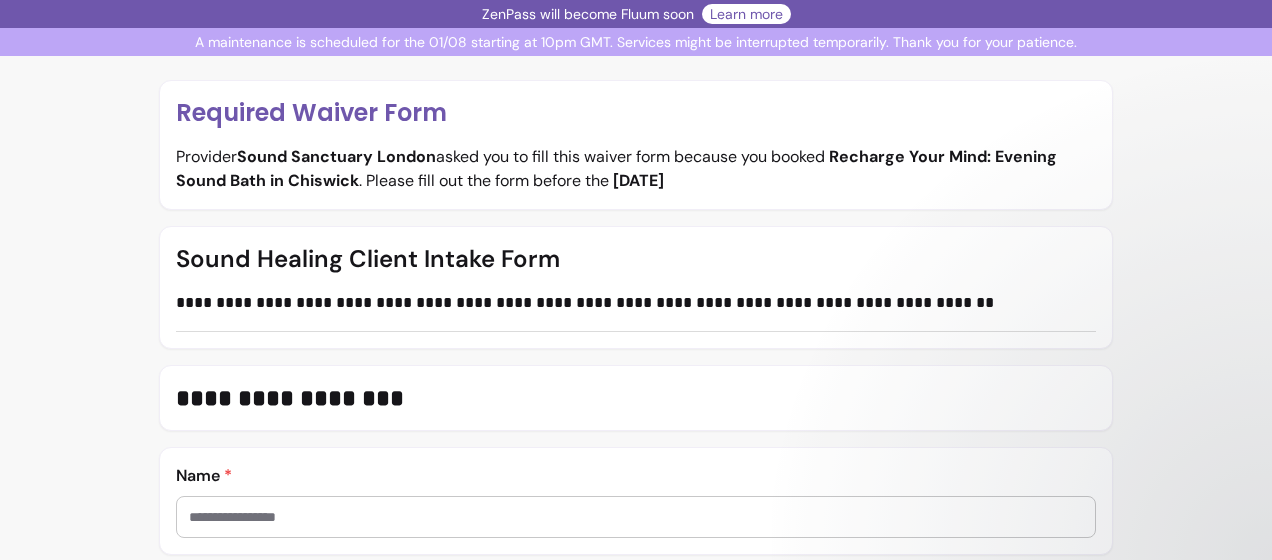 scroll, scrollTop: 0, scrollLeft: 0, axis: both 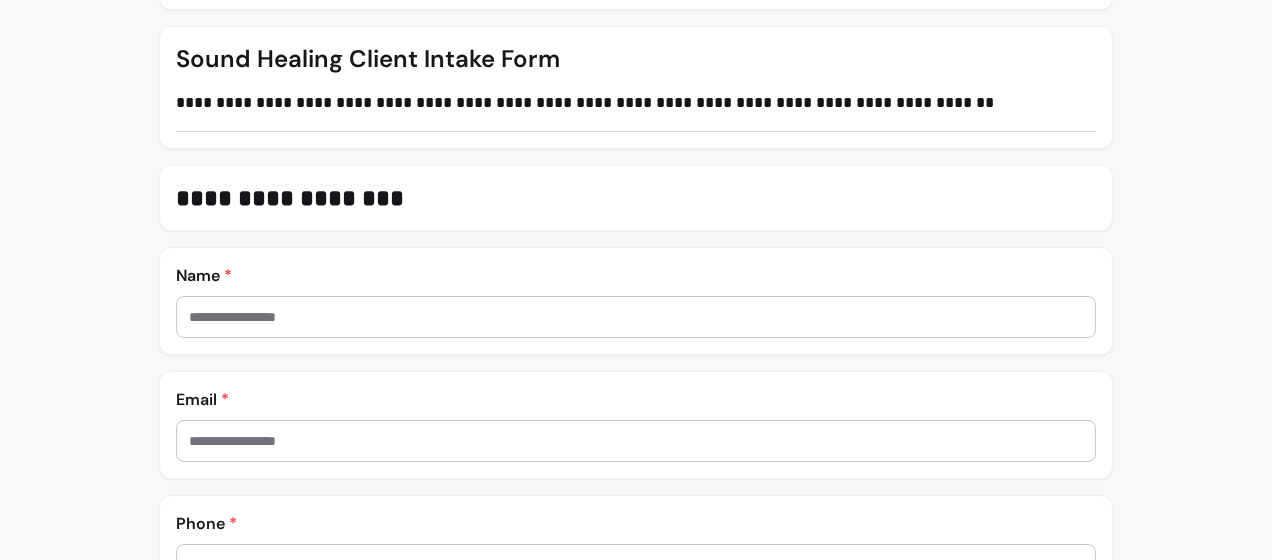 click at bounding box center [636, 317] 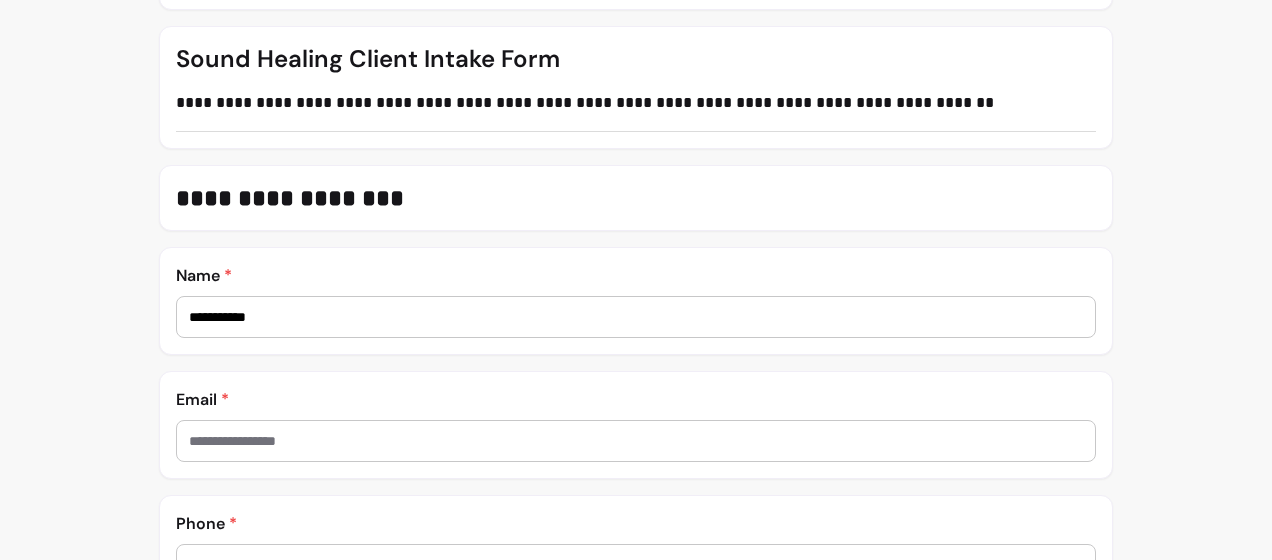type on "**********" 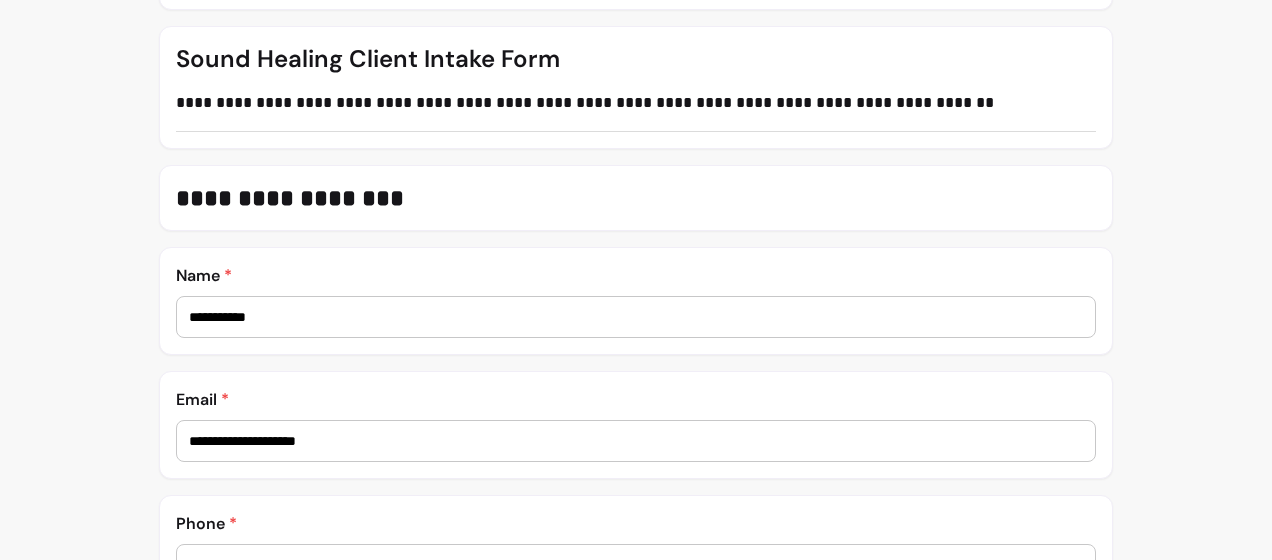type on "**********" 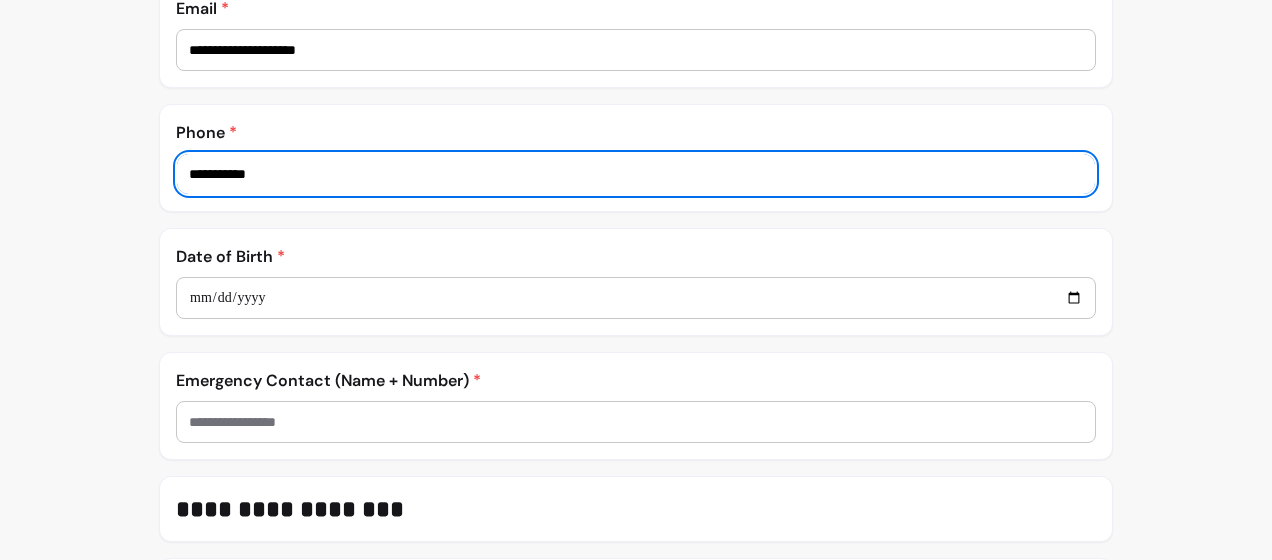 scroll, scrollTop: 609, scrollLeft: 0, axis: vertical 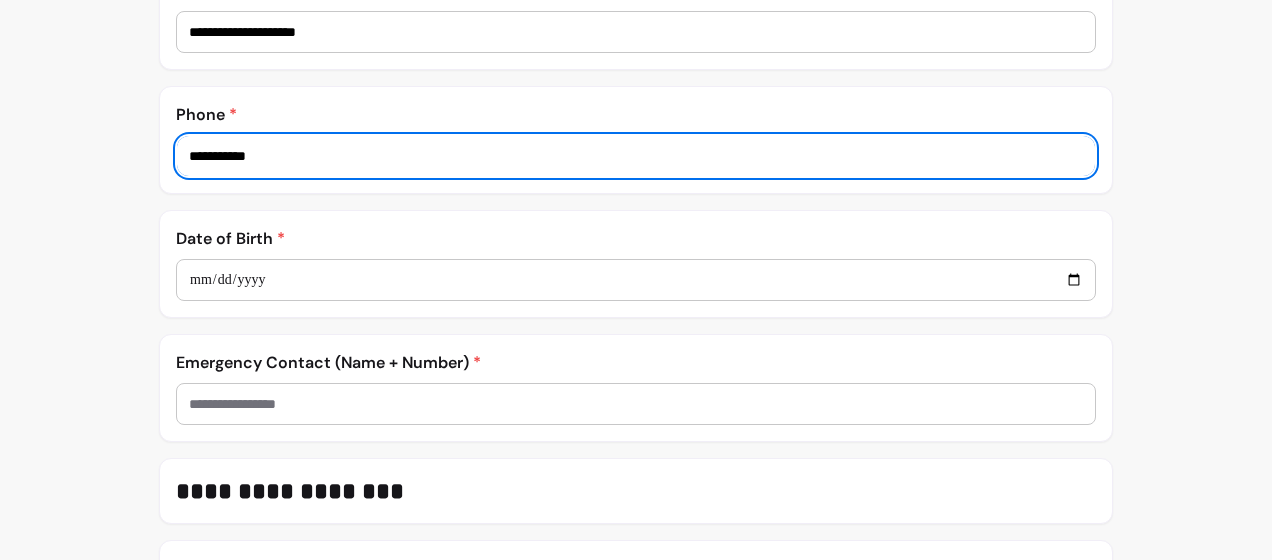type on "**********" 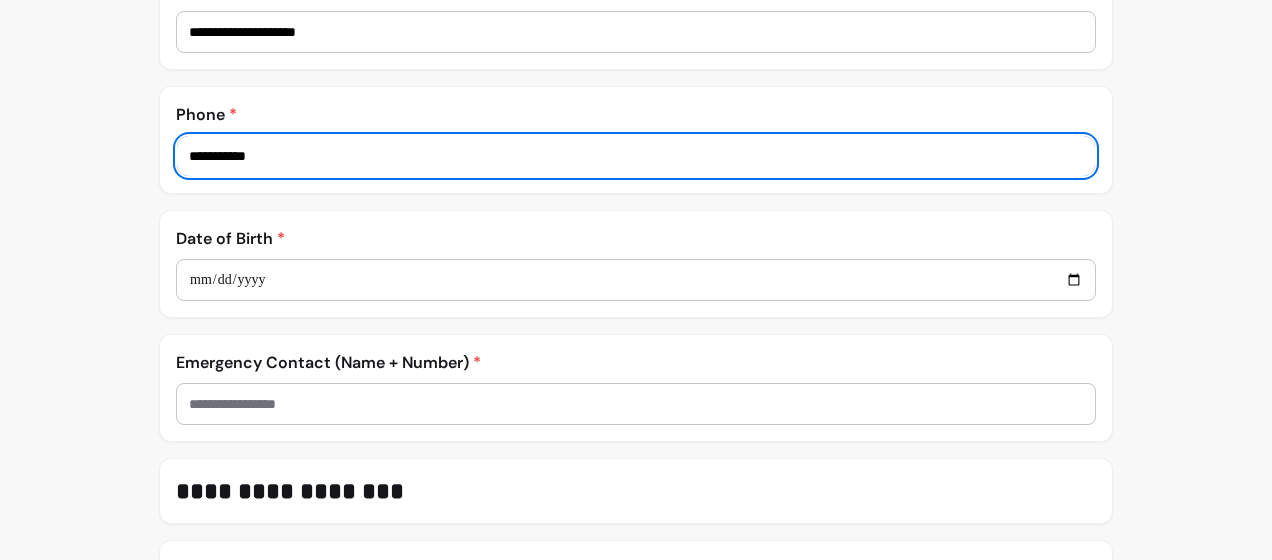 click at bounding box center (636, 280) 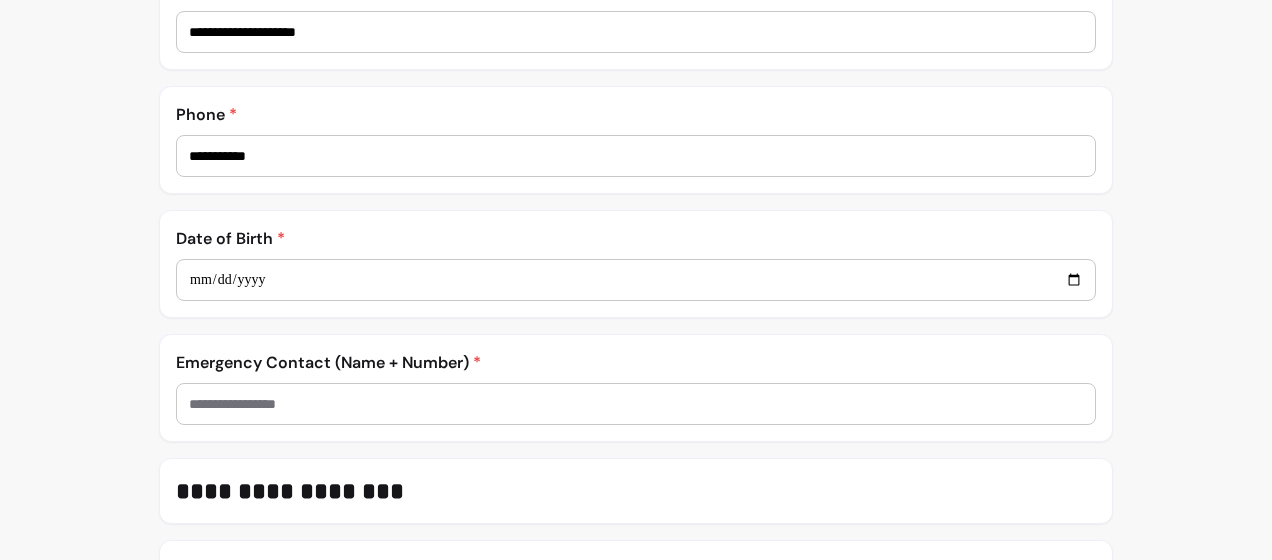 type on "**********" 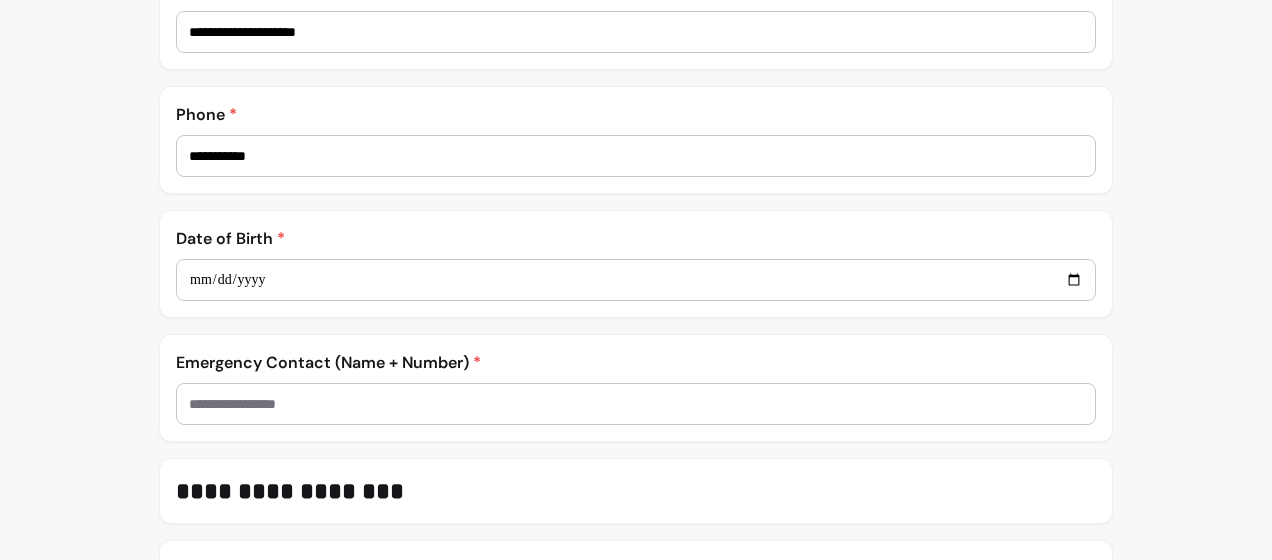 click on "**********" at bounding box center (636, 280) 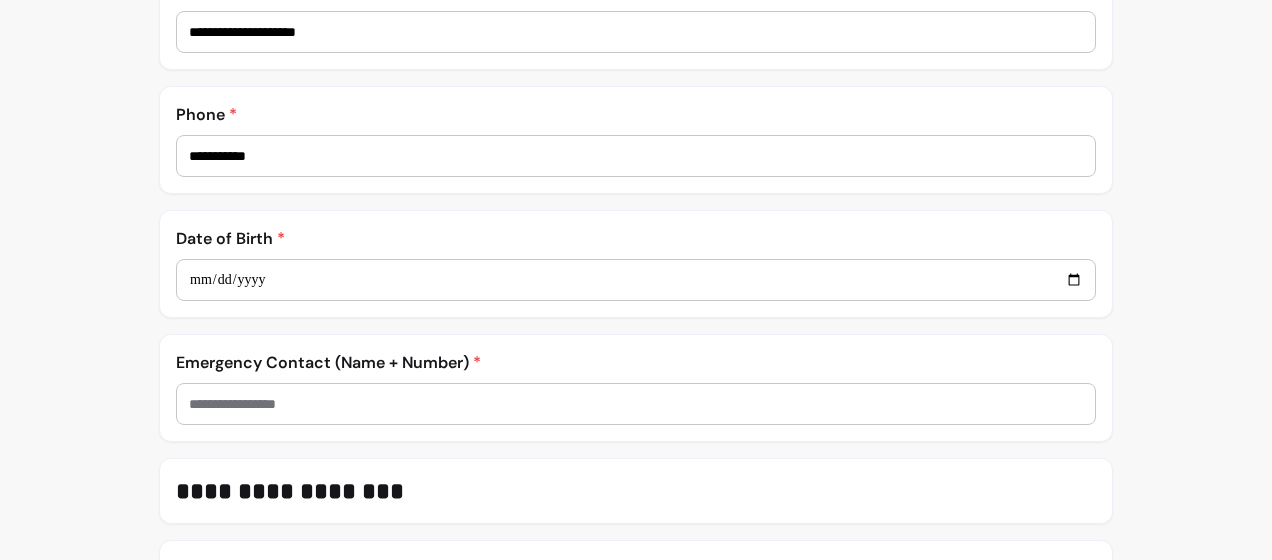 type on "**********" 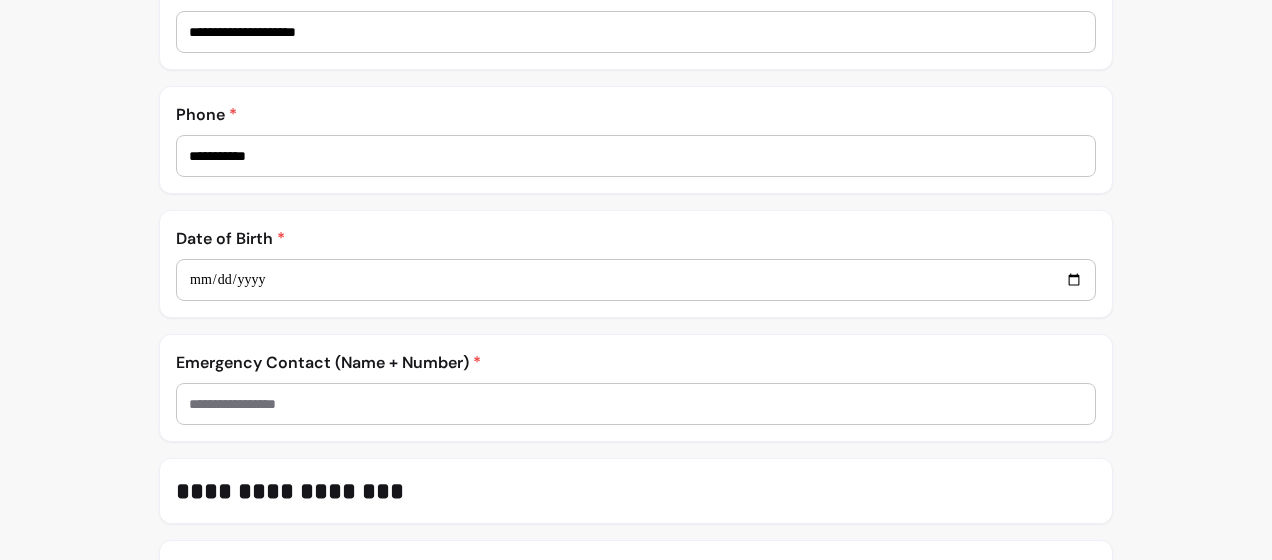 click on "**********" at bounding box center [636, 280] 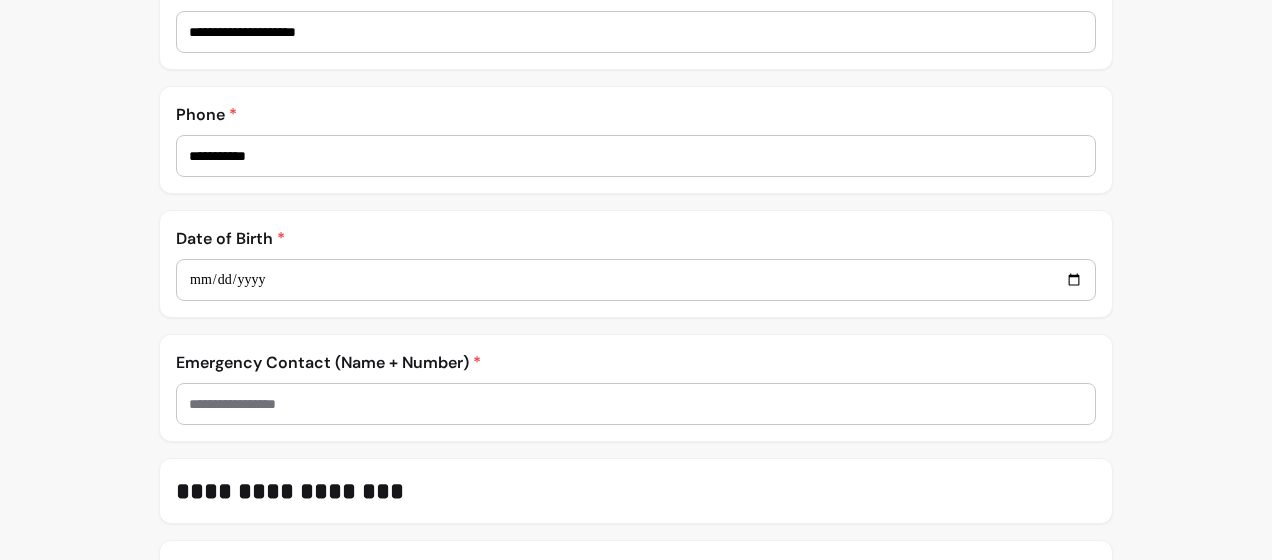 click on "**********" at bounding box center [636, 280] 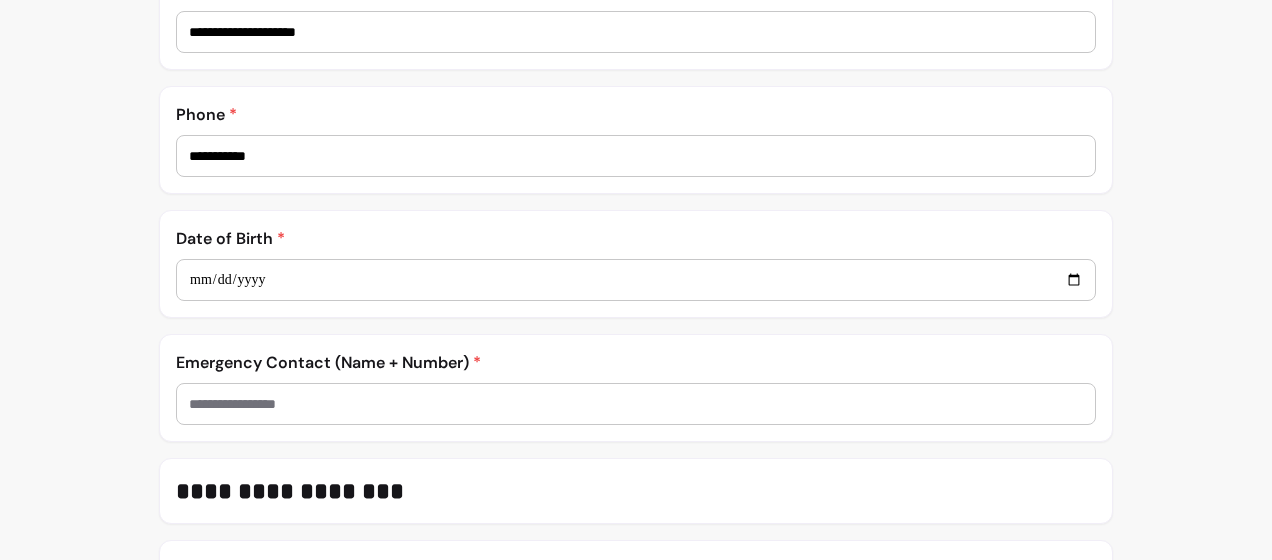 click at bounding box center (636, 404) 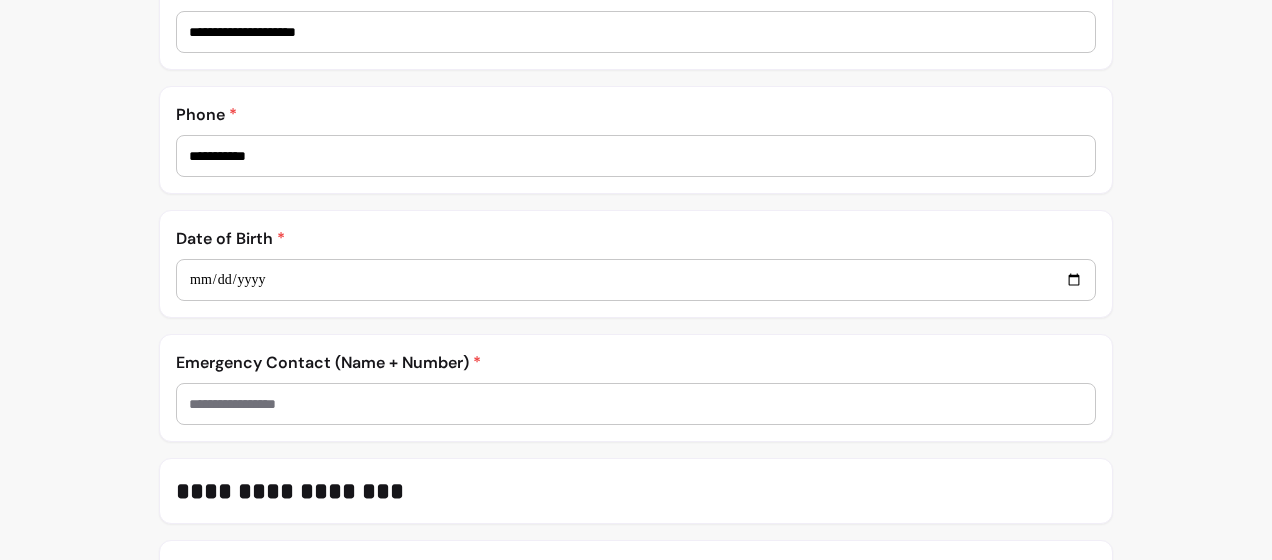 click on "**********" at bounding box center (636, 280) 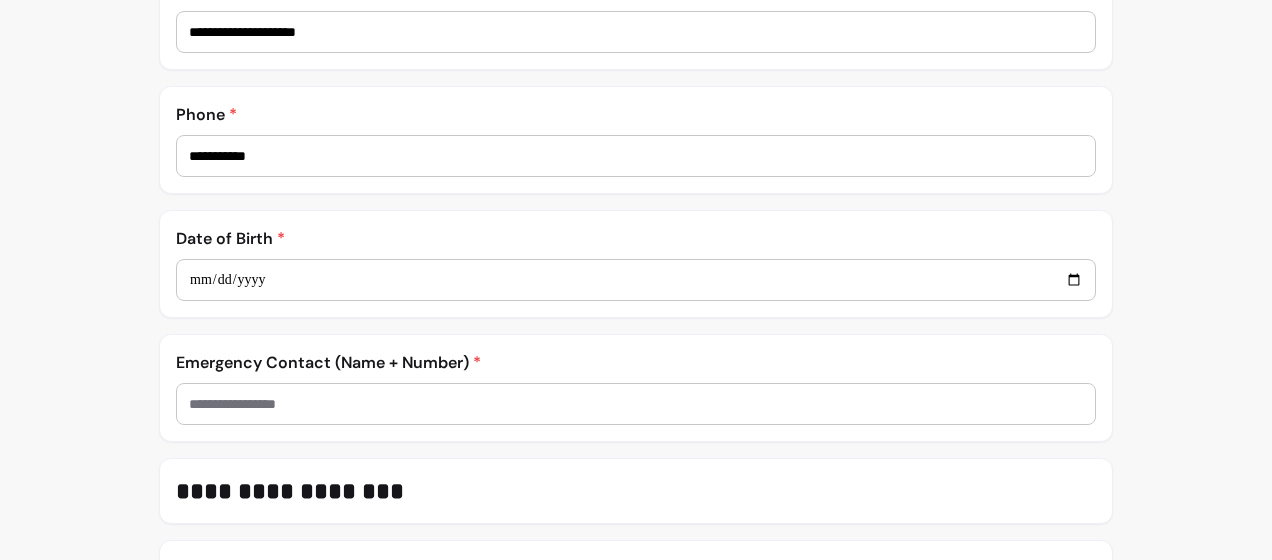 click on "**********" at bounding box center [636, 280] 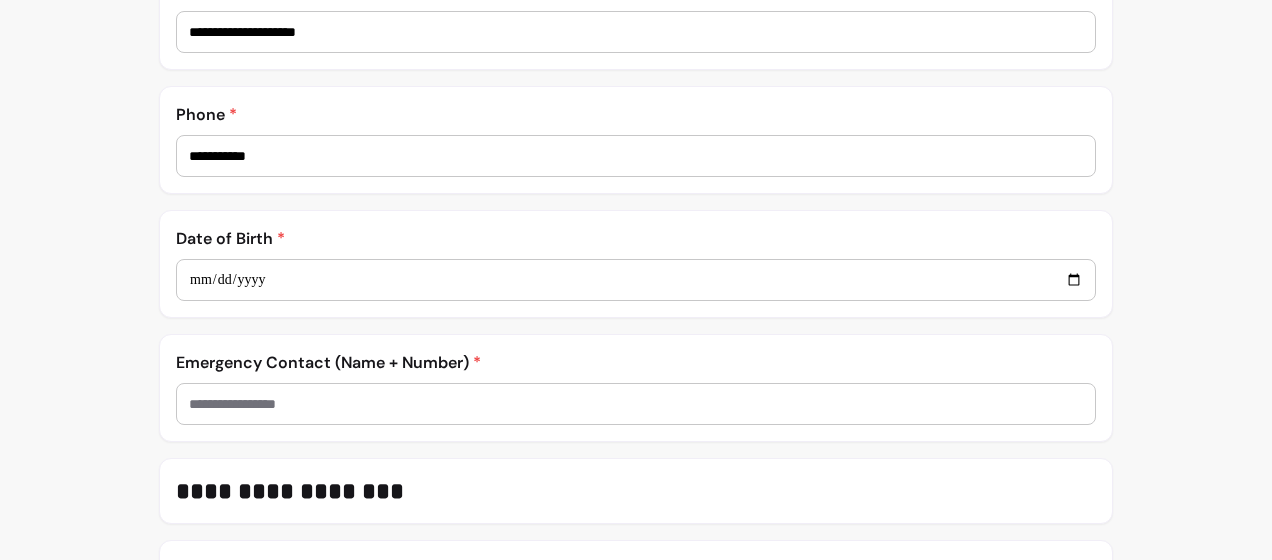type on "**********" 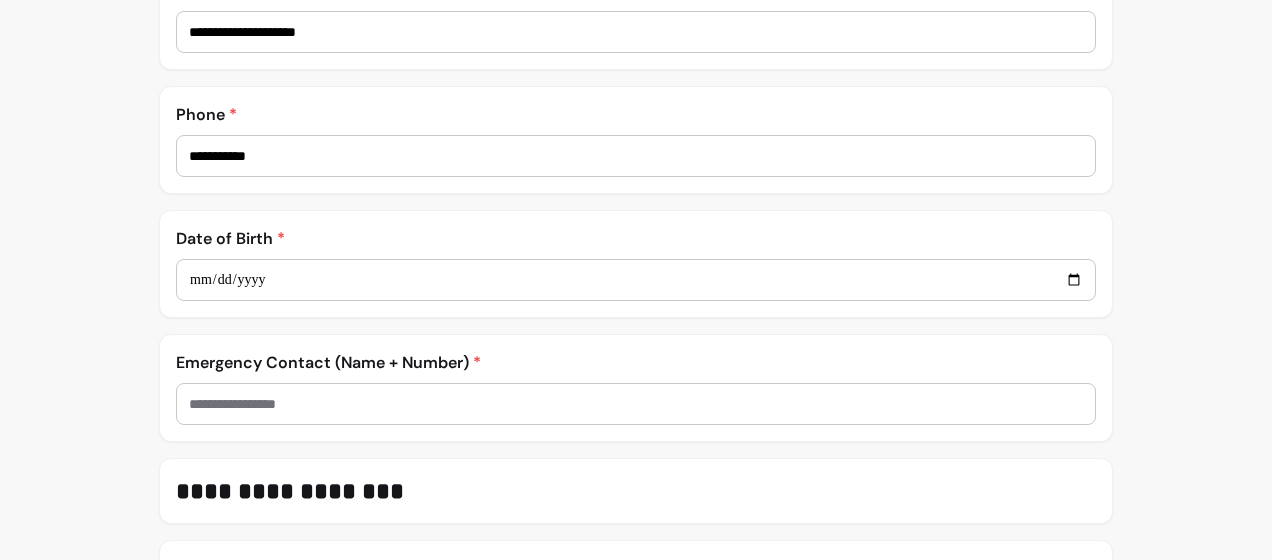 click on "**********" at bounding box center (636, 280) 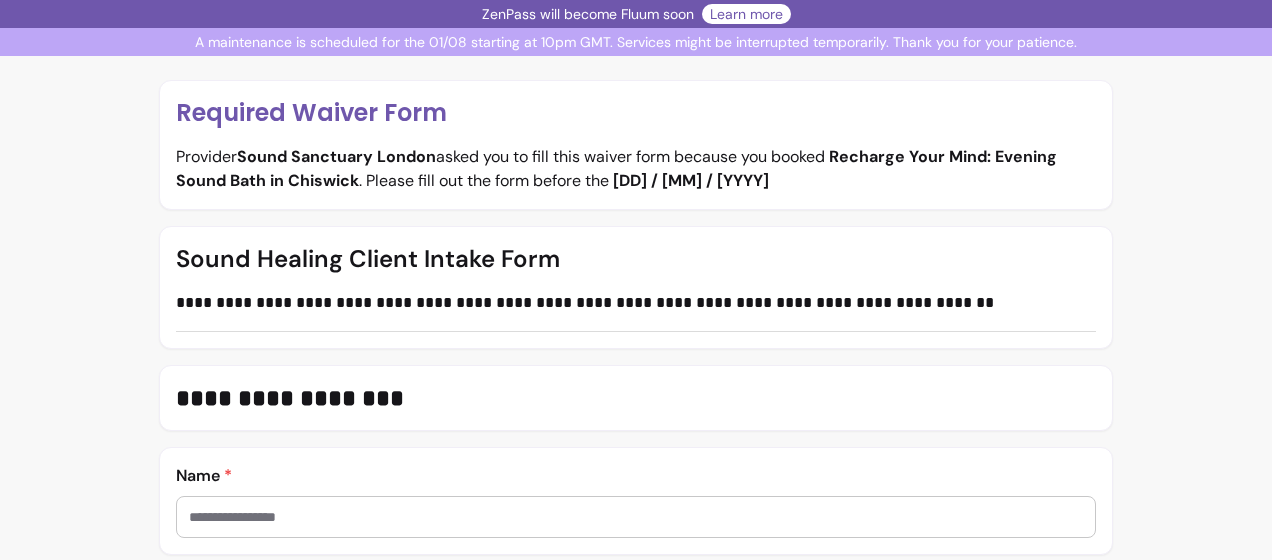 scroll, scrollTop: 0, scrollLeft: 0, axis: both 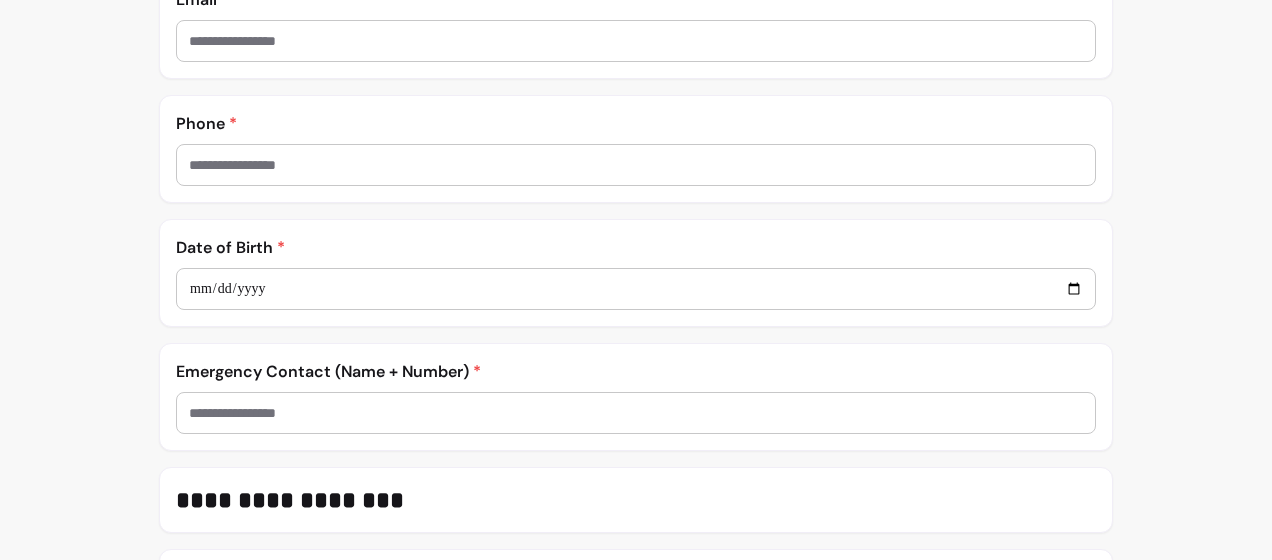 click at bounding box center (636, 289) 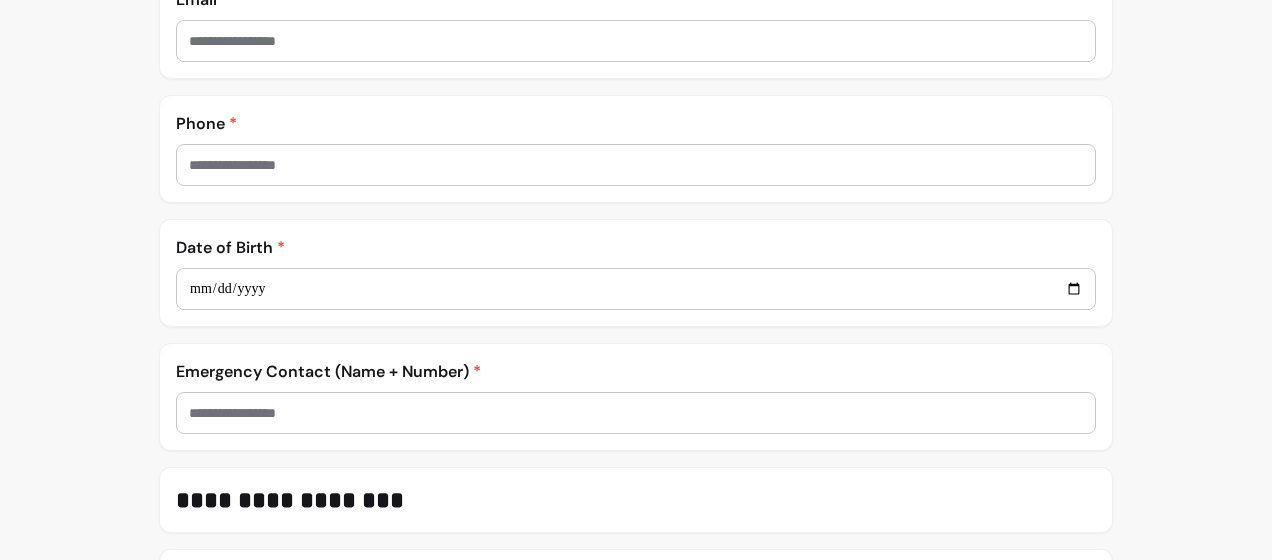 type on "**********" 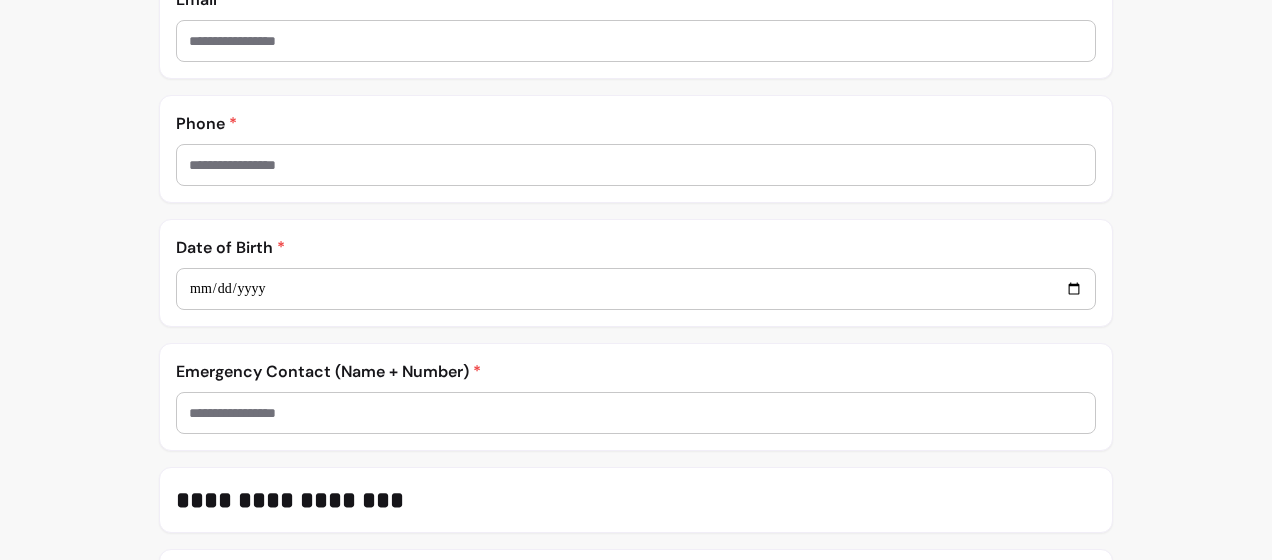 click at bounding box center (636, 165) 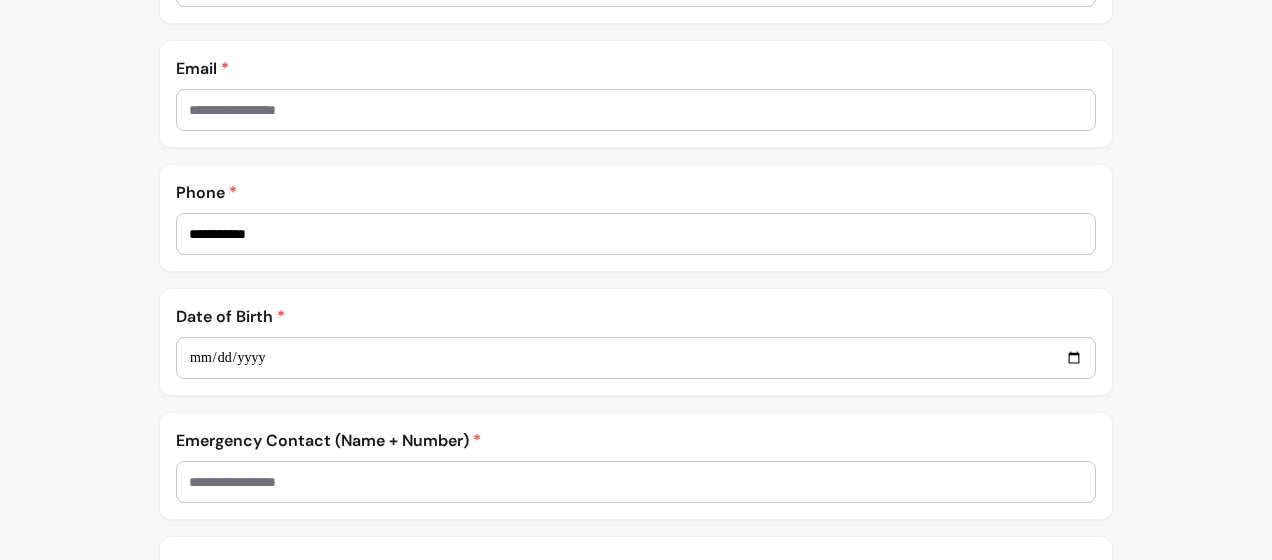 scroll, scrollTop: 500, scrollLeft: 0, axis: vertical 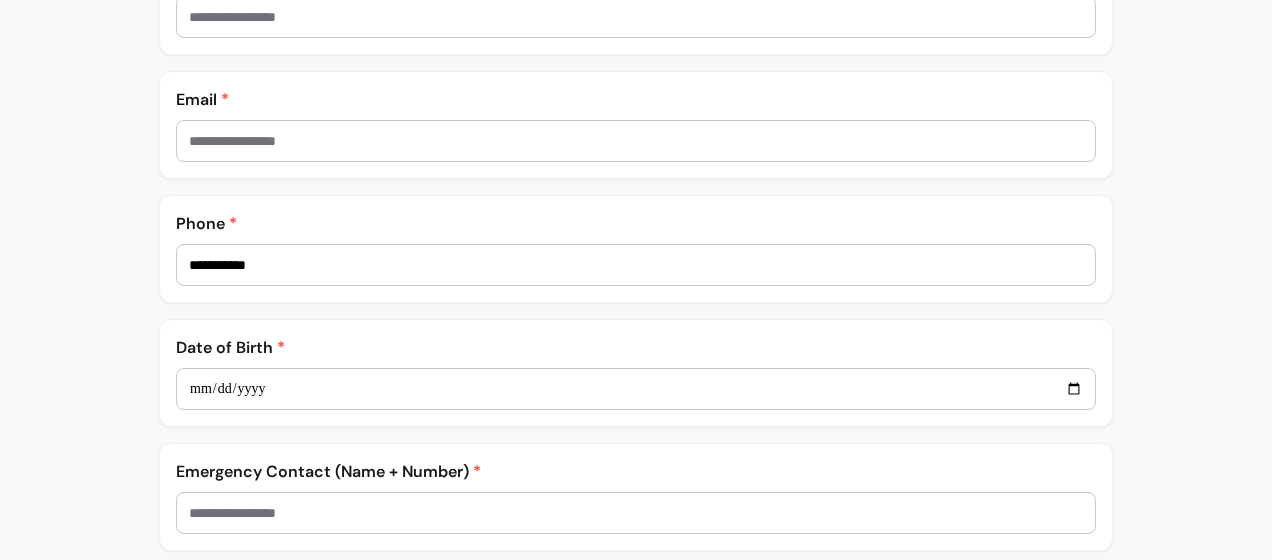 type on "**********" 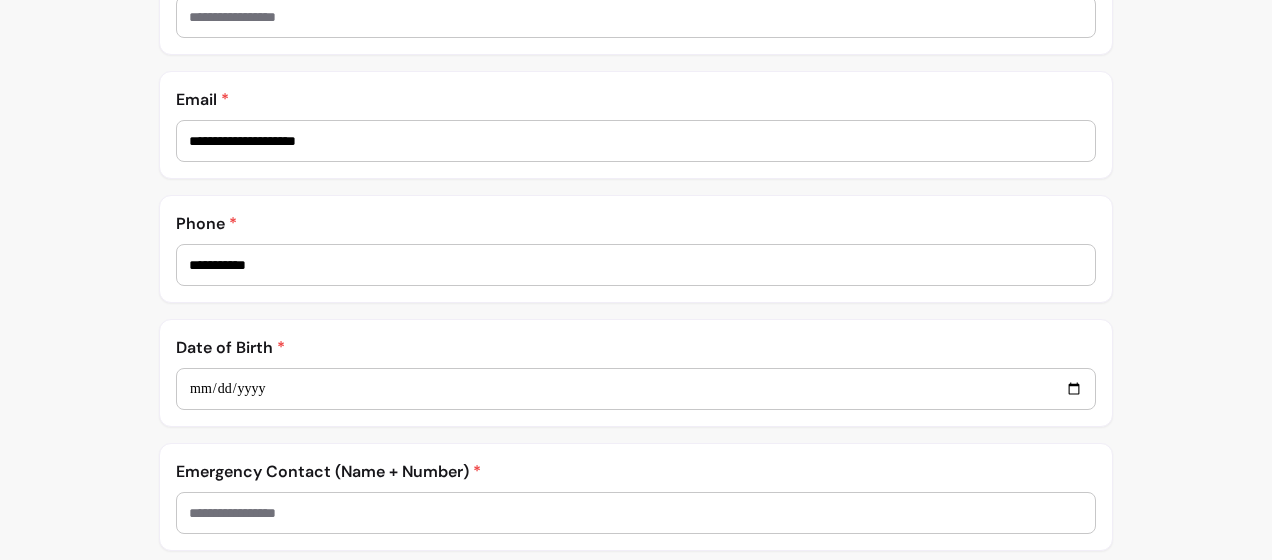 type on "**********" 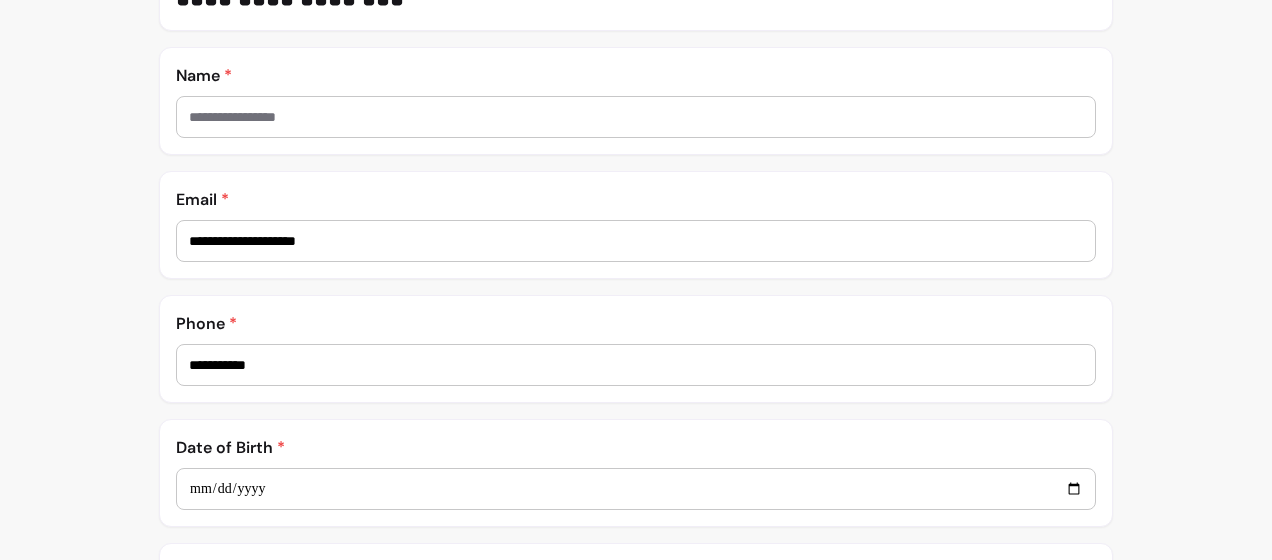 scroll, scrollTop: 300, scrollLeft: 0, axis: vertical 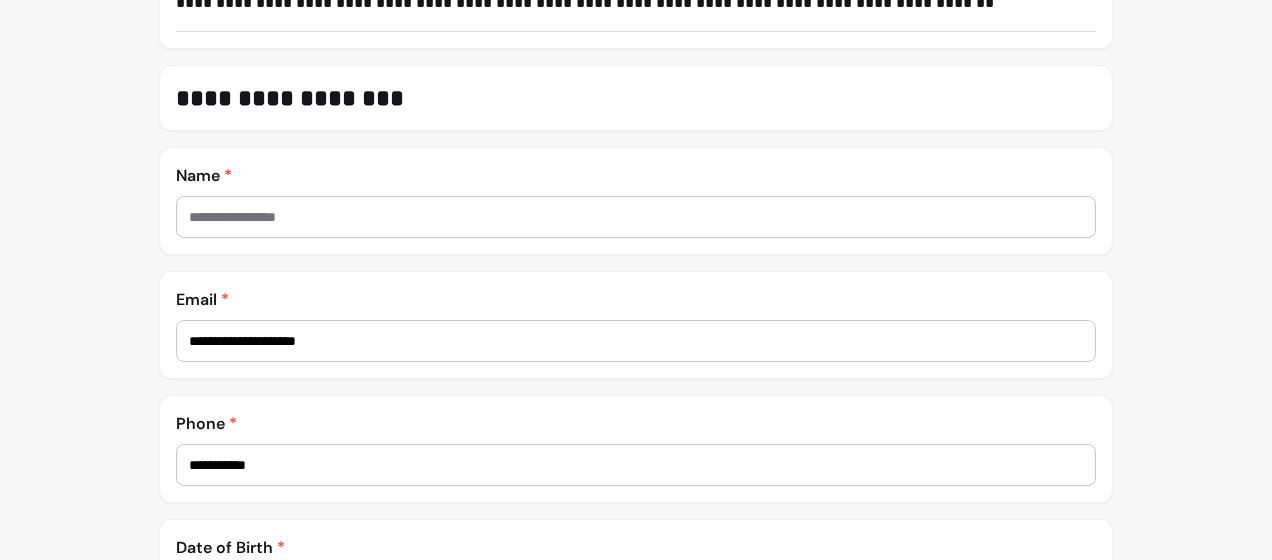 click at bounding box center (636, 217) 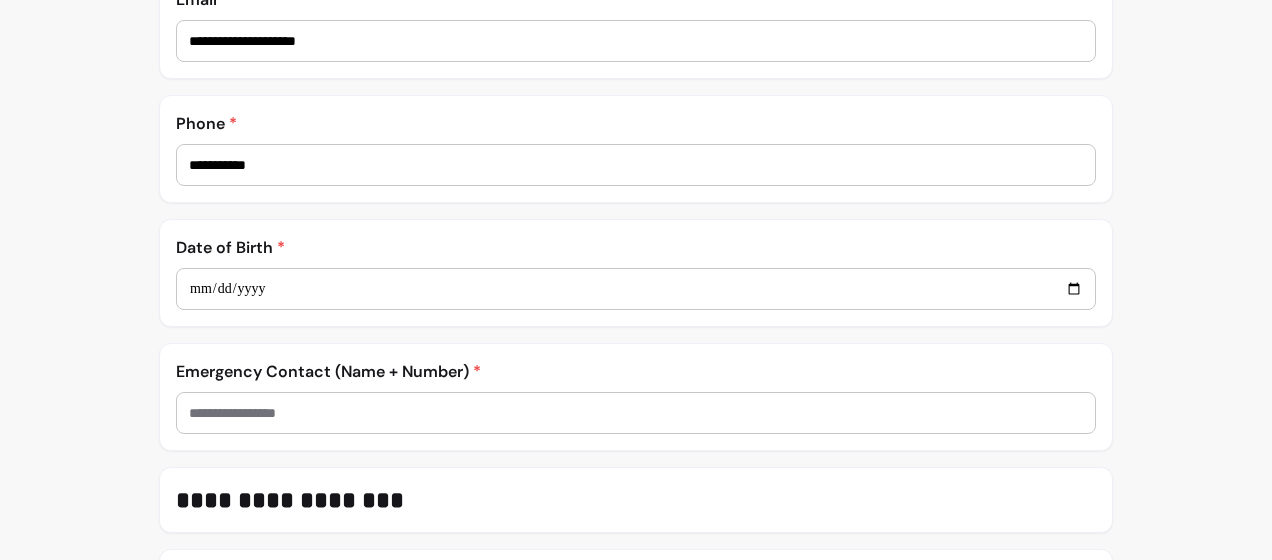scroll, scrollTop: 700, scrollLeft: 0, axis: vertical 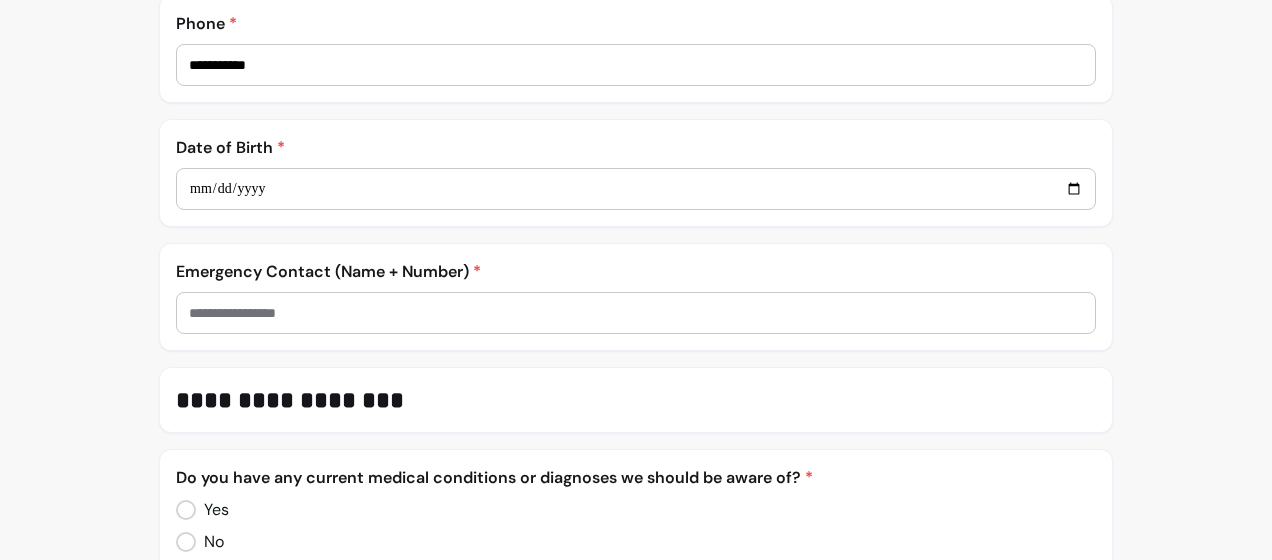 type on "**********" 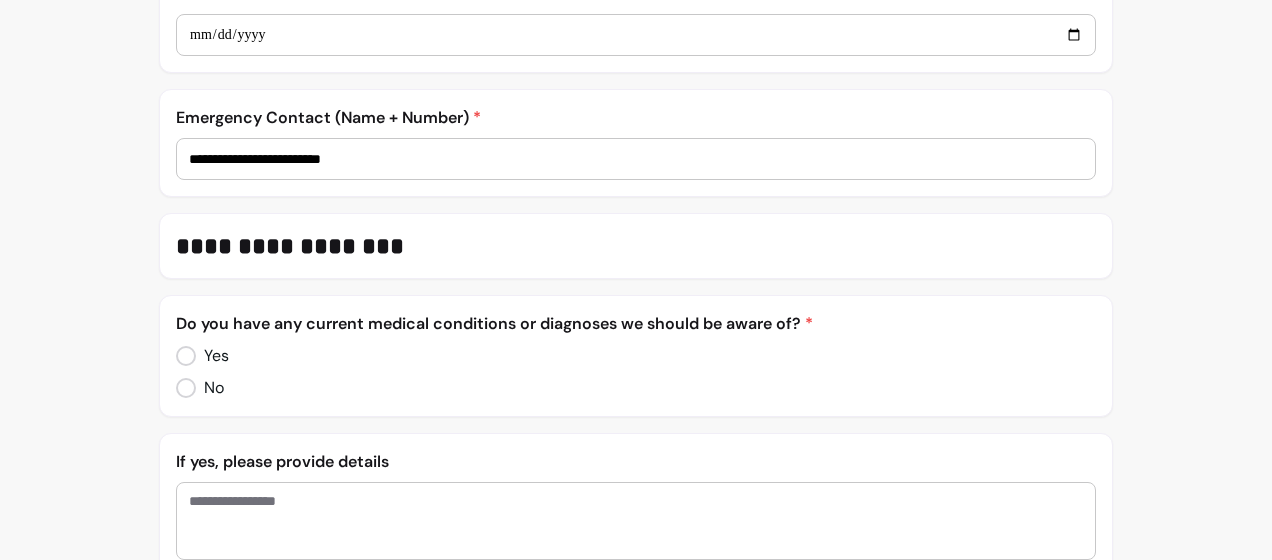 scroll, scrollTop: 900, scrollLeft: 0, axis: vertical 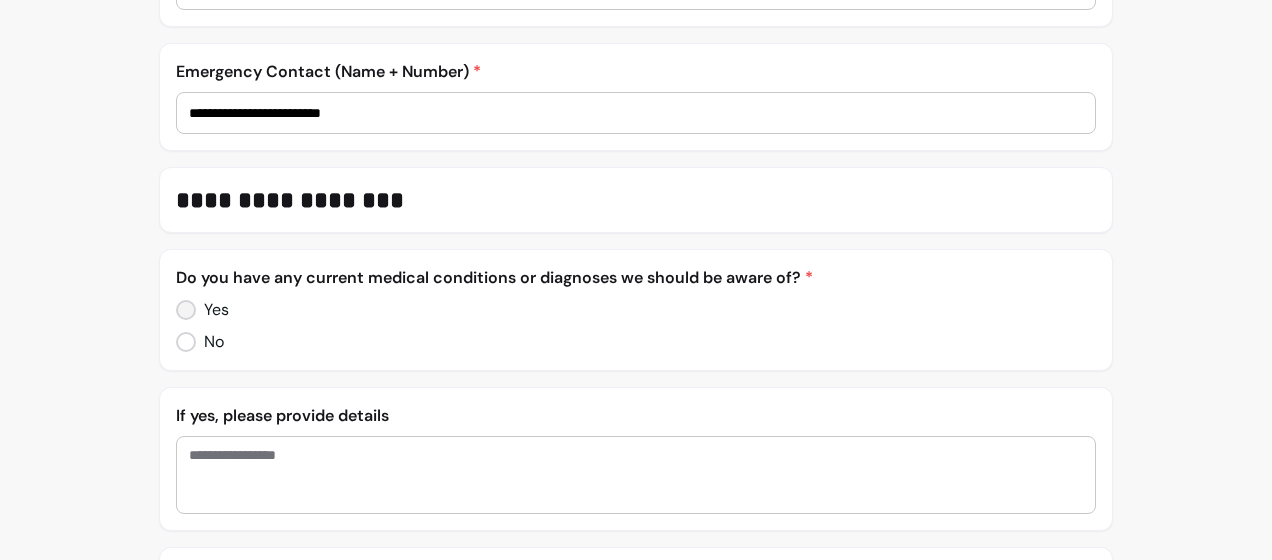 type on "**********" 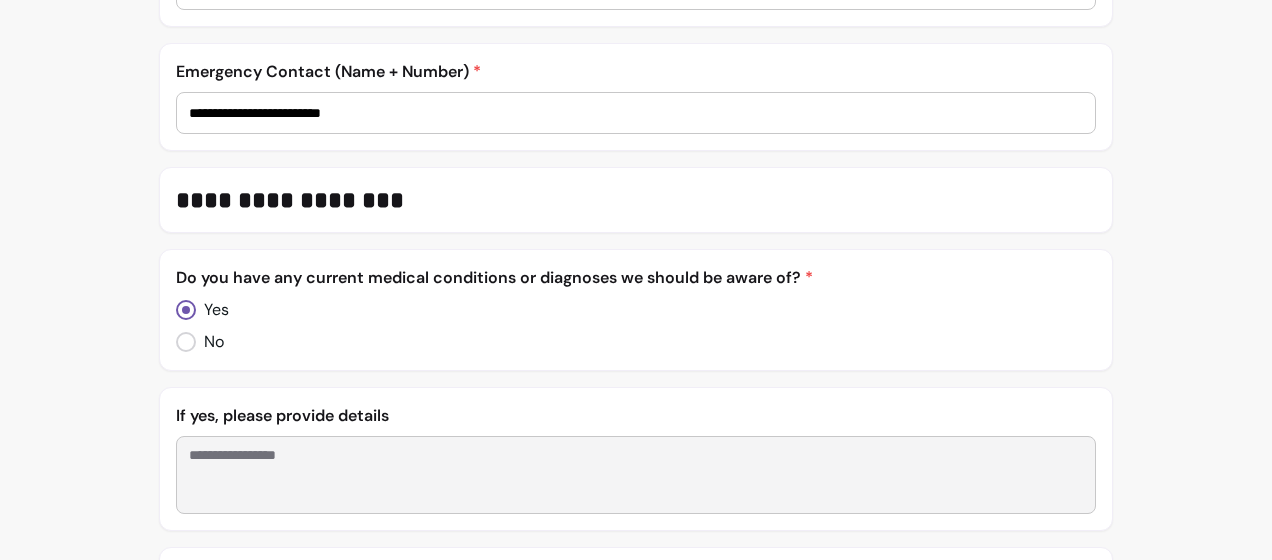 click at bounding box center [636, 475] 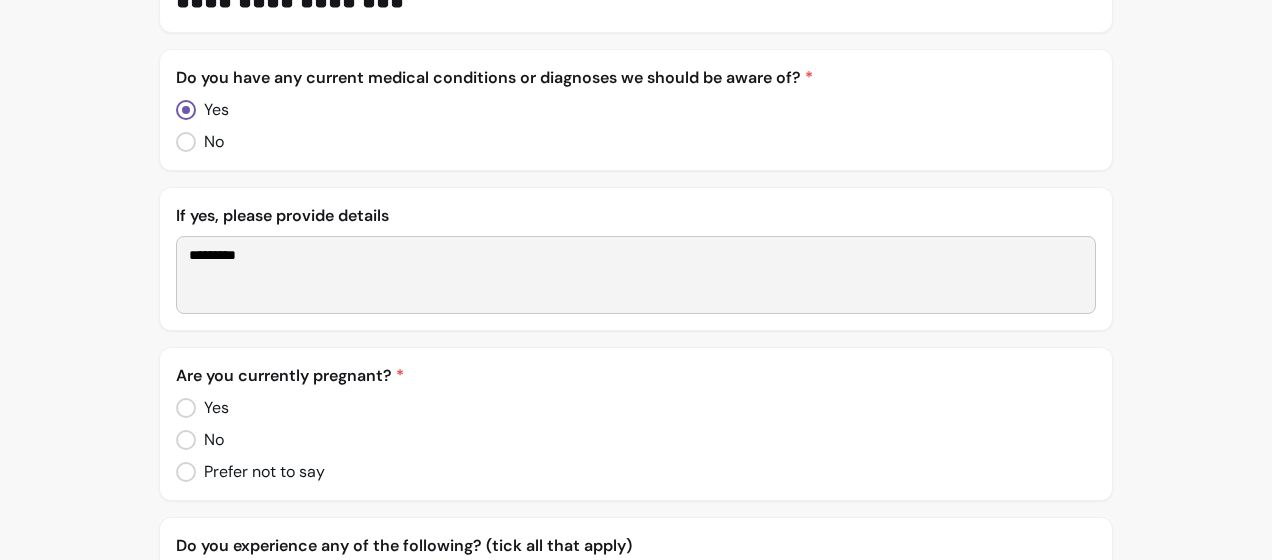 scroll, scrollTop: 1200, scrollLeft: 0, axis: vertical 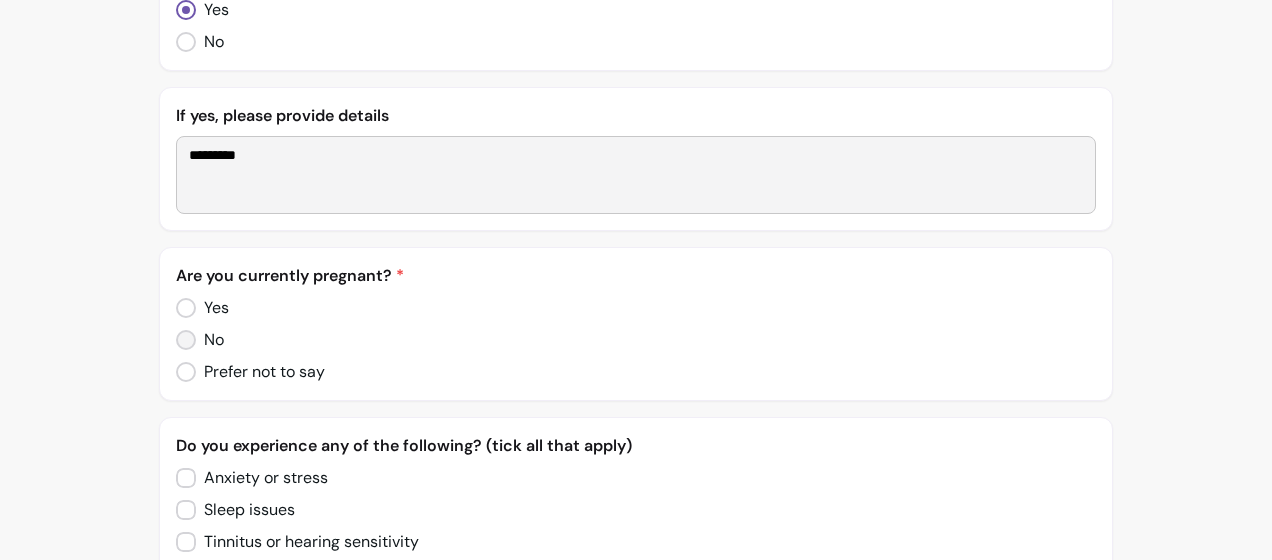 type on "*********" 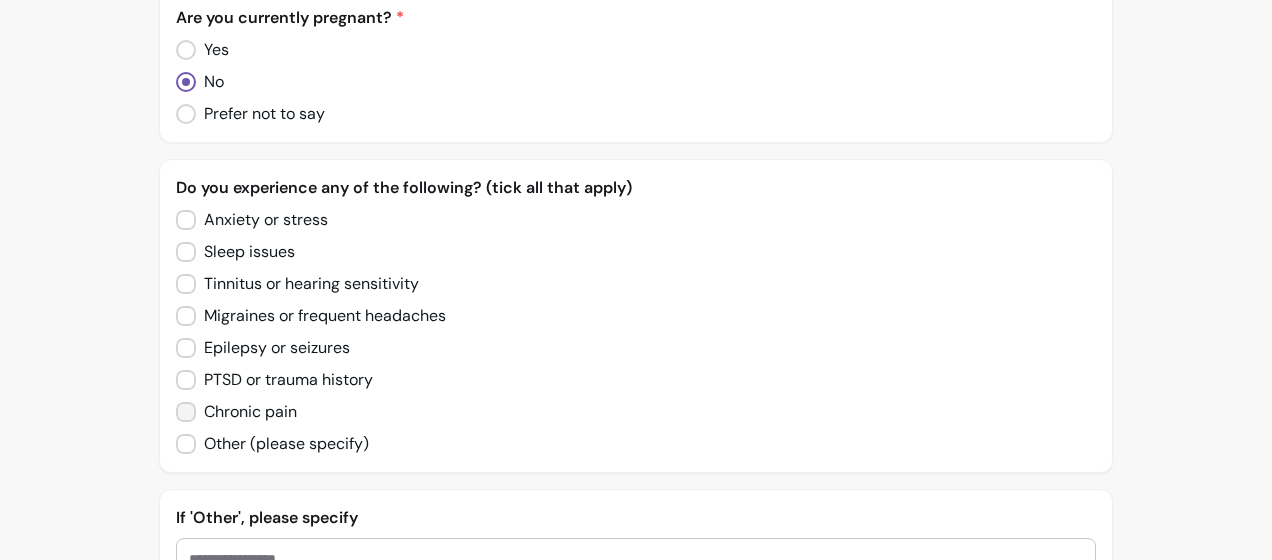 scroll, scrollTop: 1500, scrollLeft: 0, axis: vertical 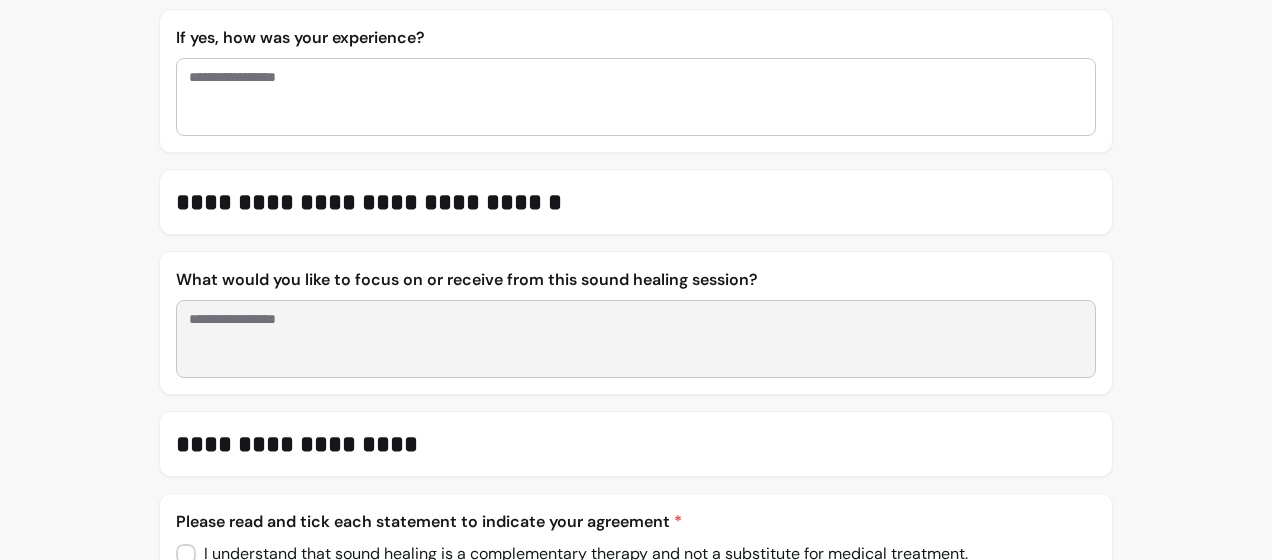 click at bounding box center (636, 339) 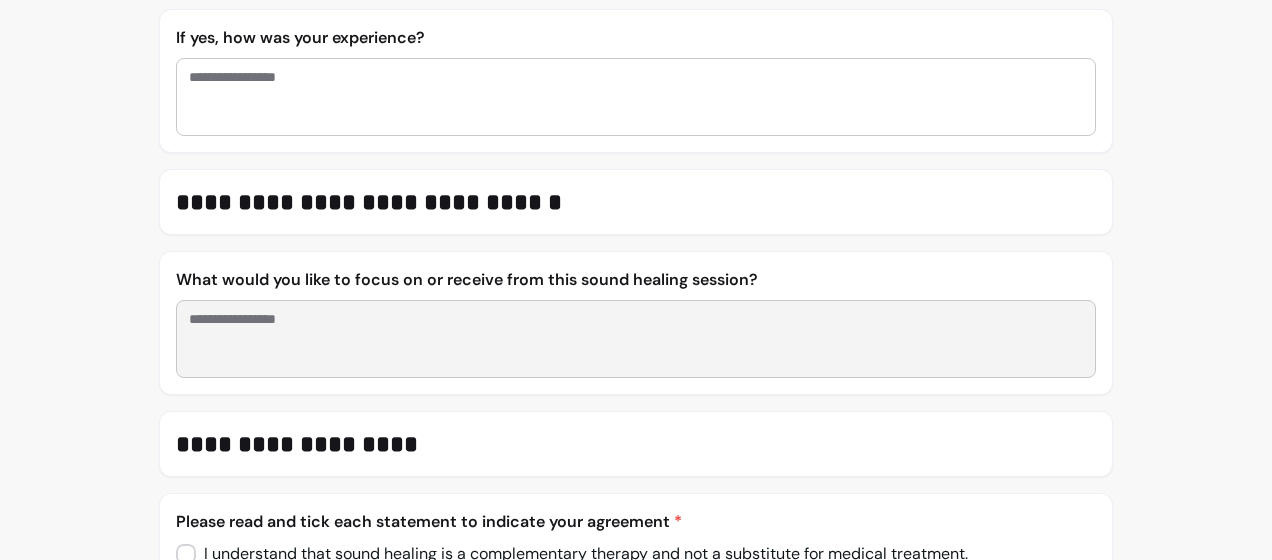 type on "*" 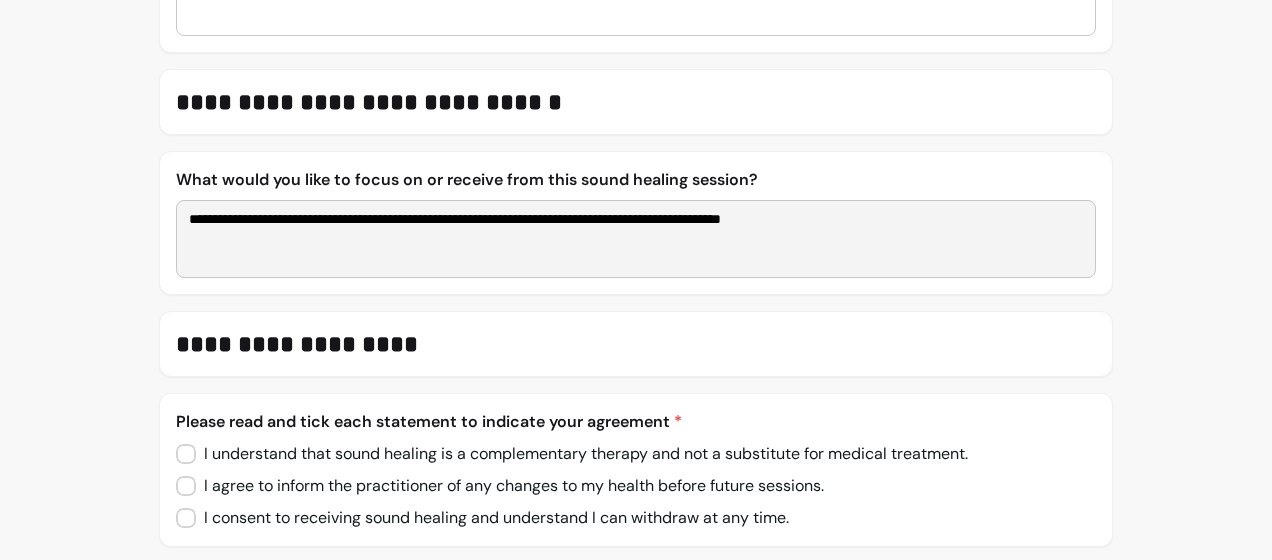 scroll, scrollTop: 2400, scrollLeft: 0, axis: vertical 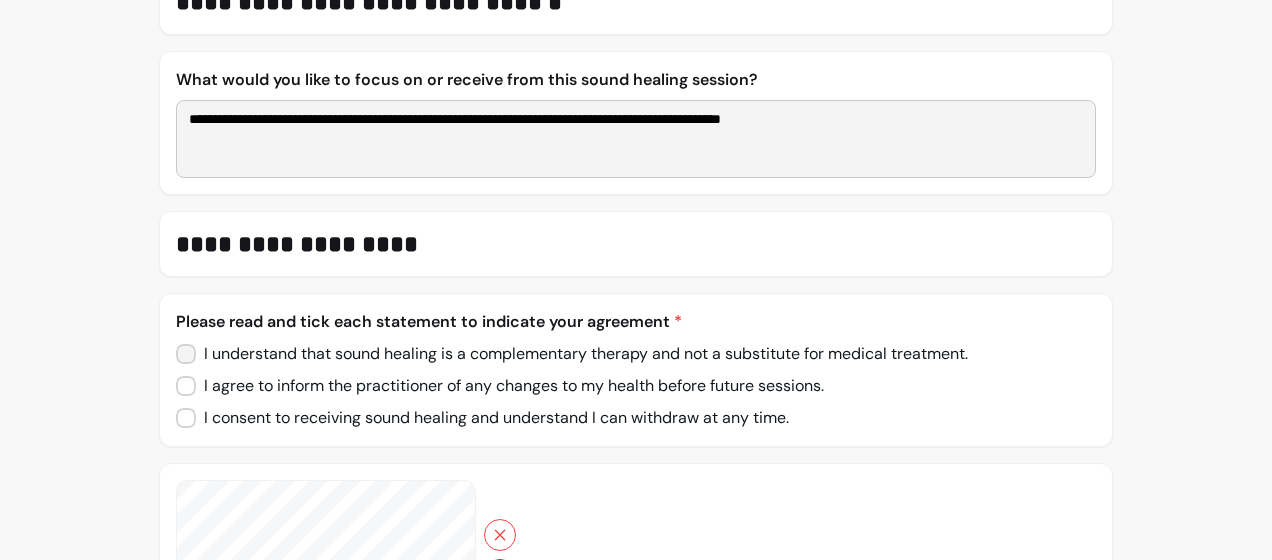 type on "**********" 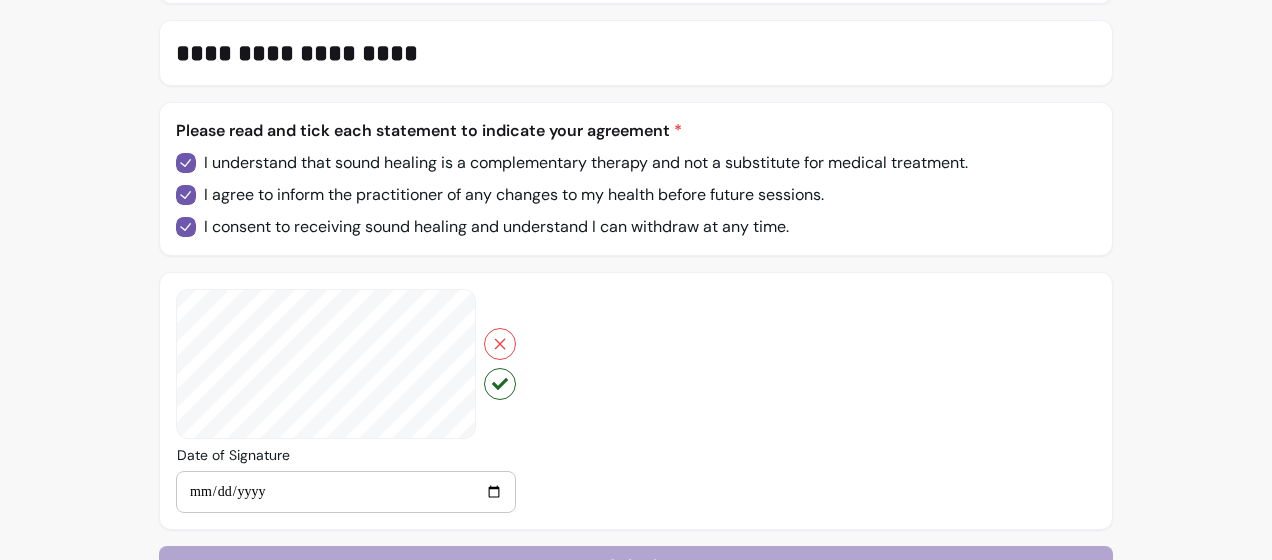scroll, scrollTop: 2600, scrollLeft: 0, axis: vertical 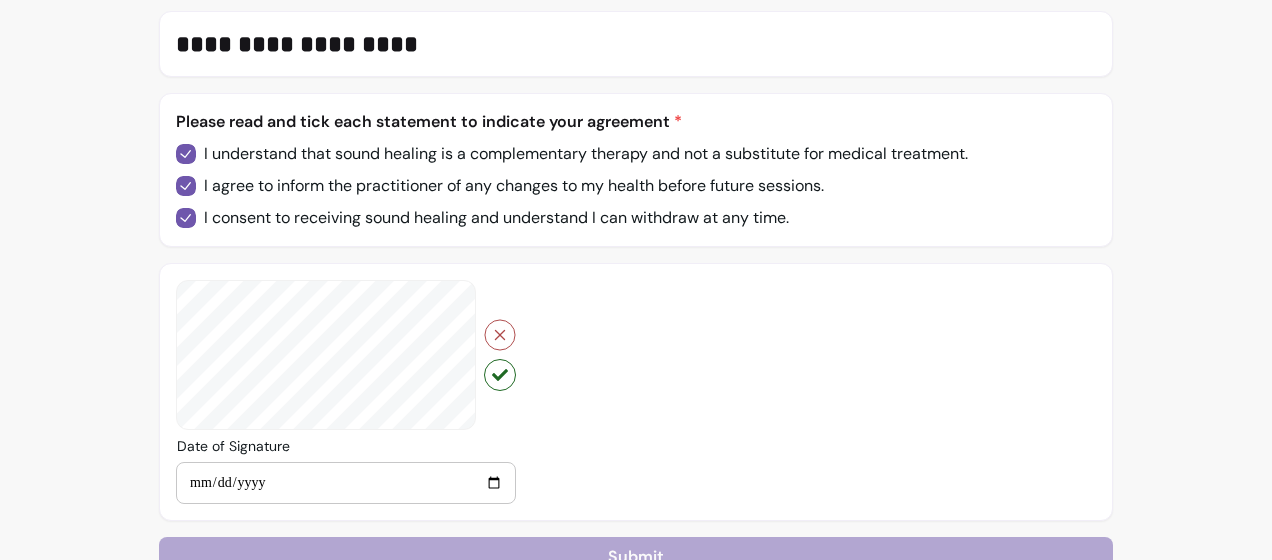 click 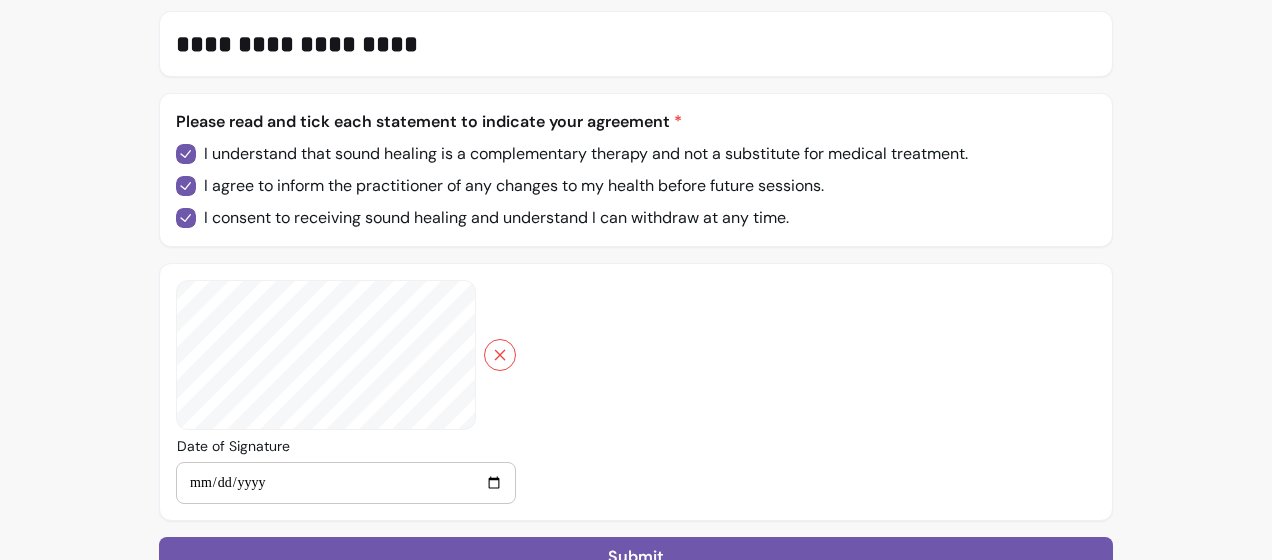 scroll, scrollTop: 2620, scrollLeft: 0, axis: vertical 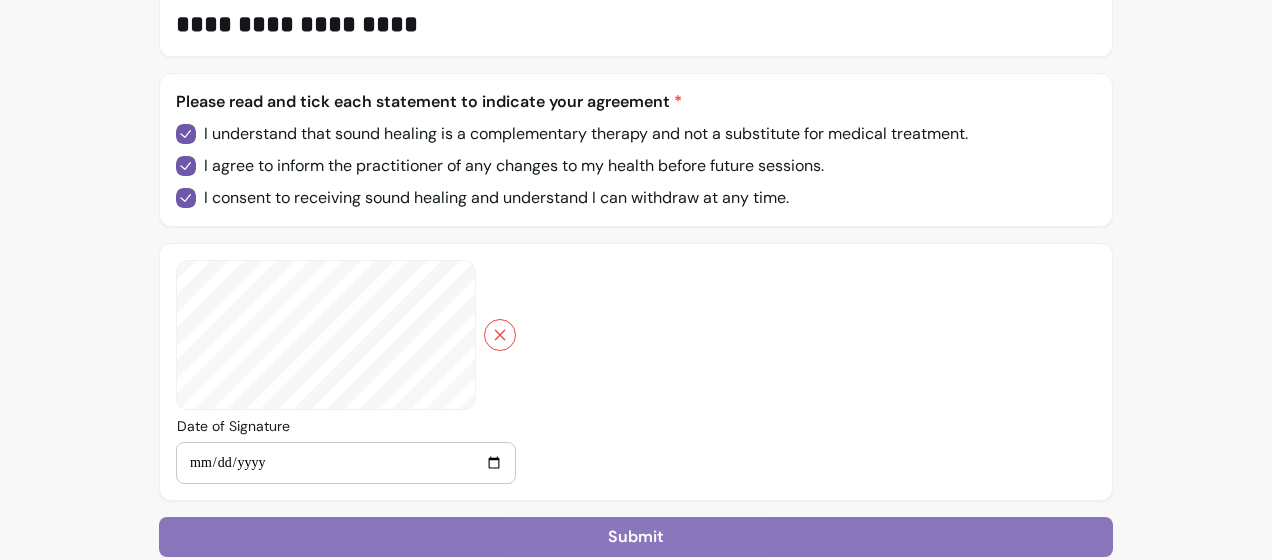 click on "Submit" at bounding box center [636, 537] 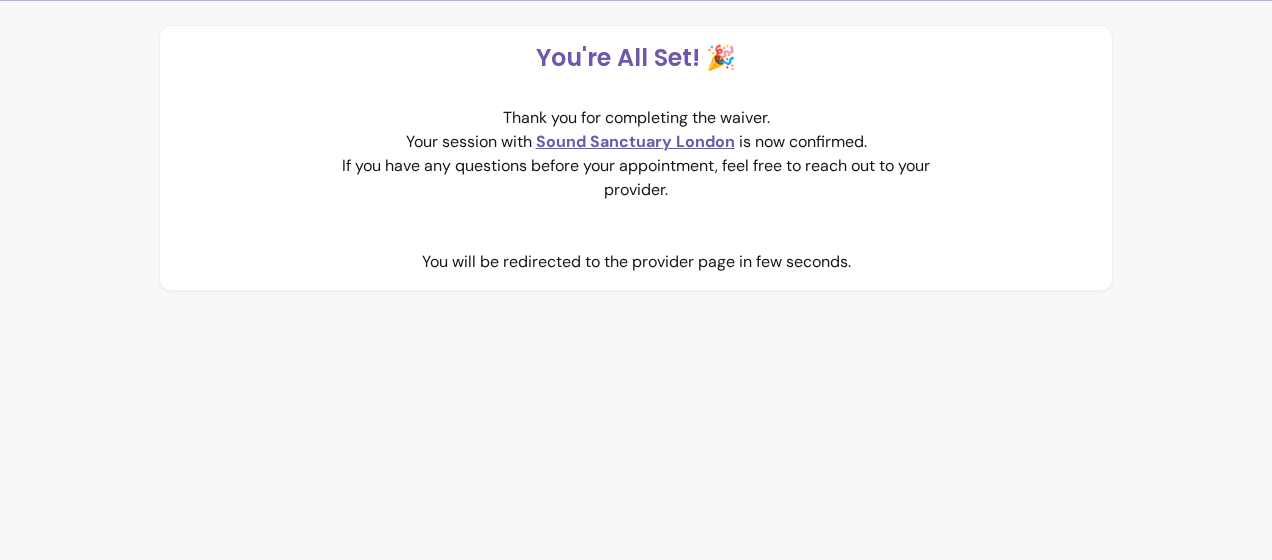 scroll, scrollTop: 0, scrollLeft: 0, axis: both 